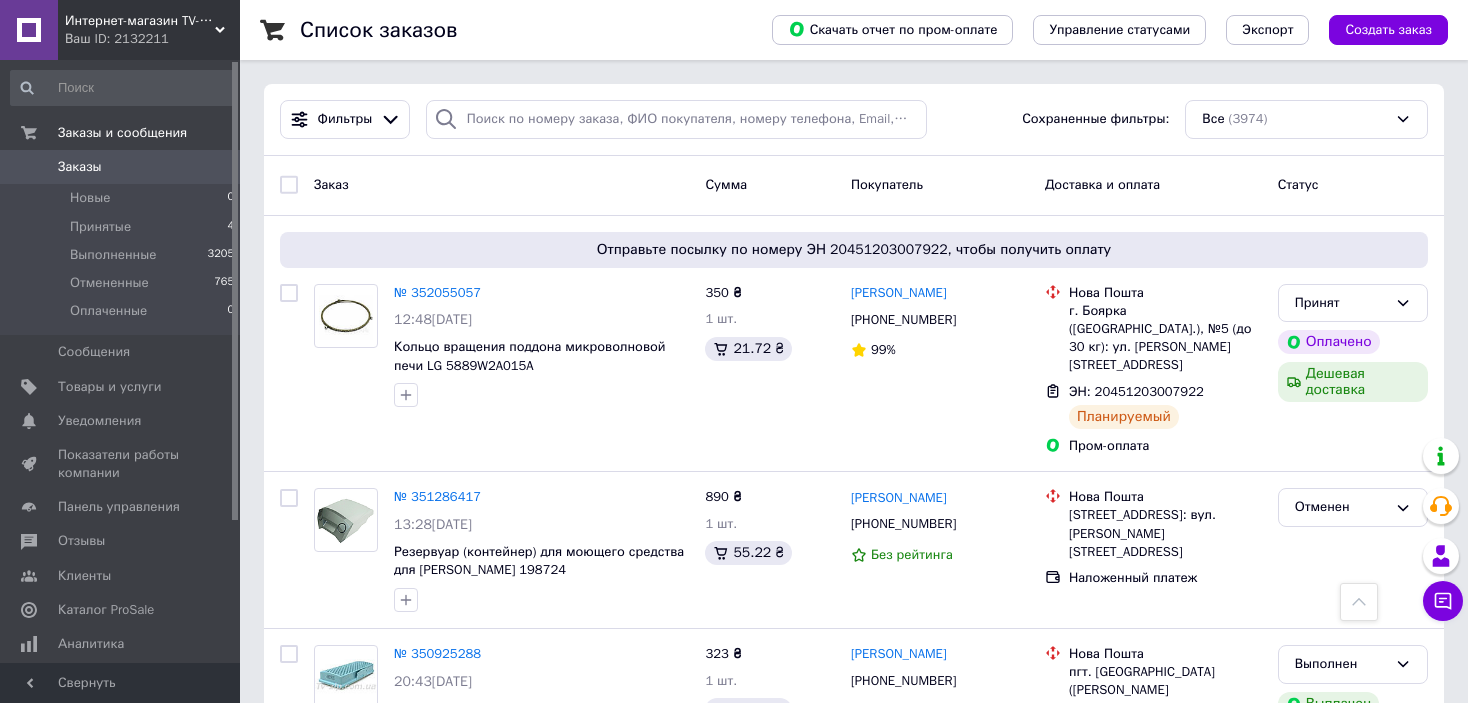 scroll, scrollTop: 520, scrollLeft: 0, axis: vertical 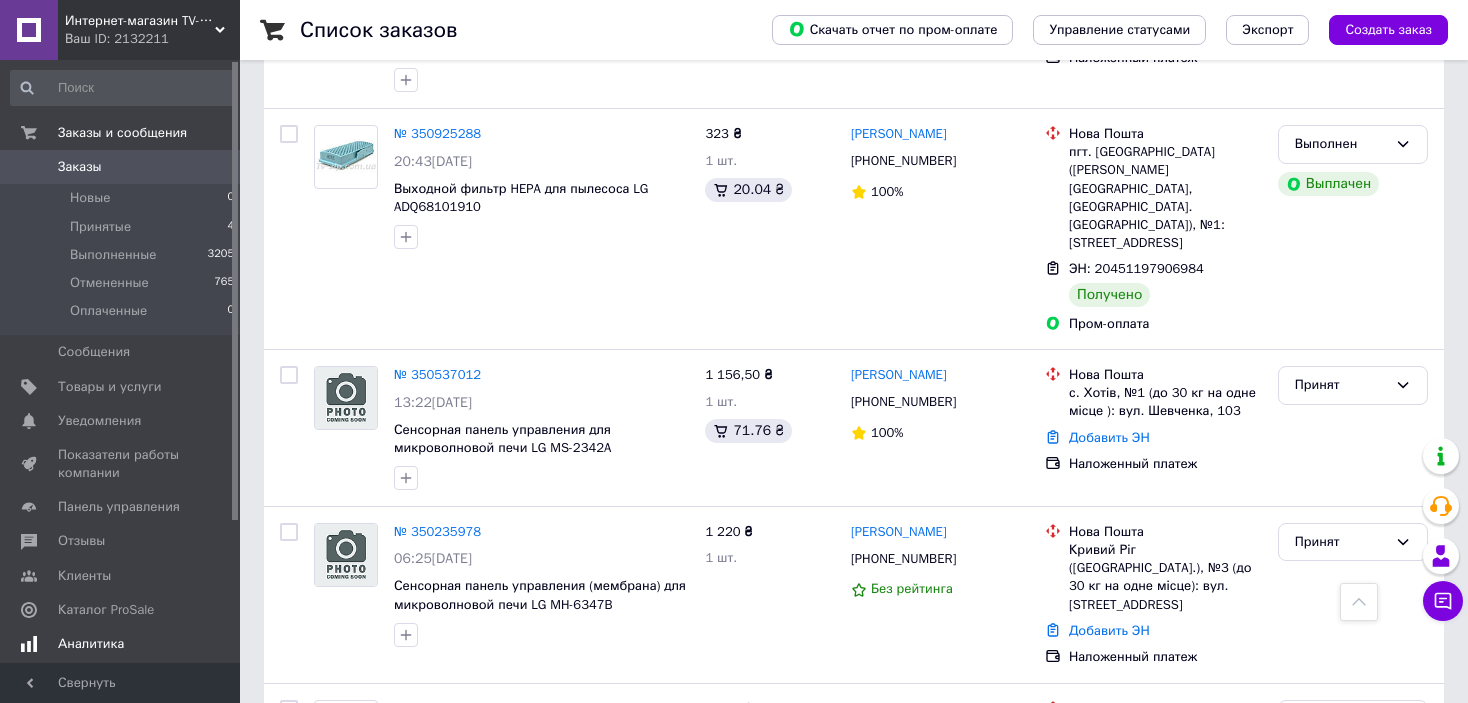click on "Аналитика" at bounding box center (91, 644) 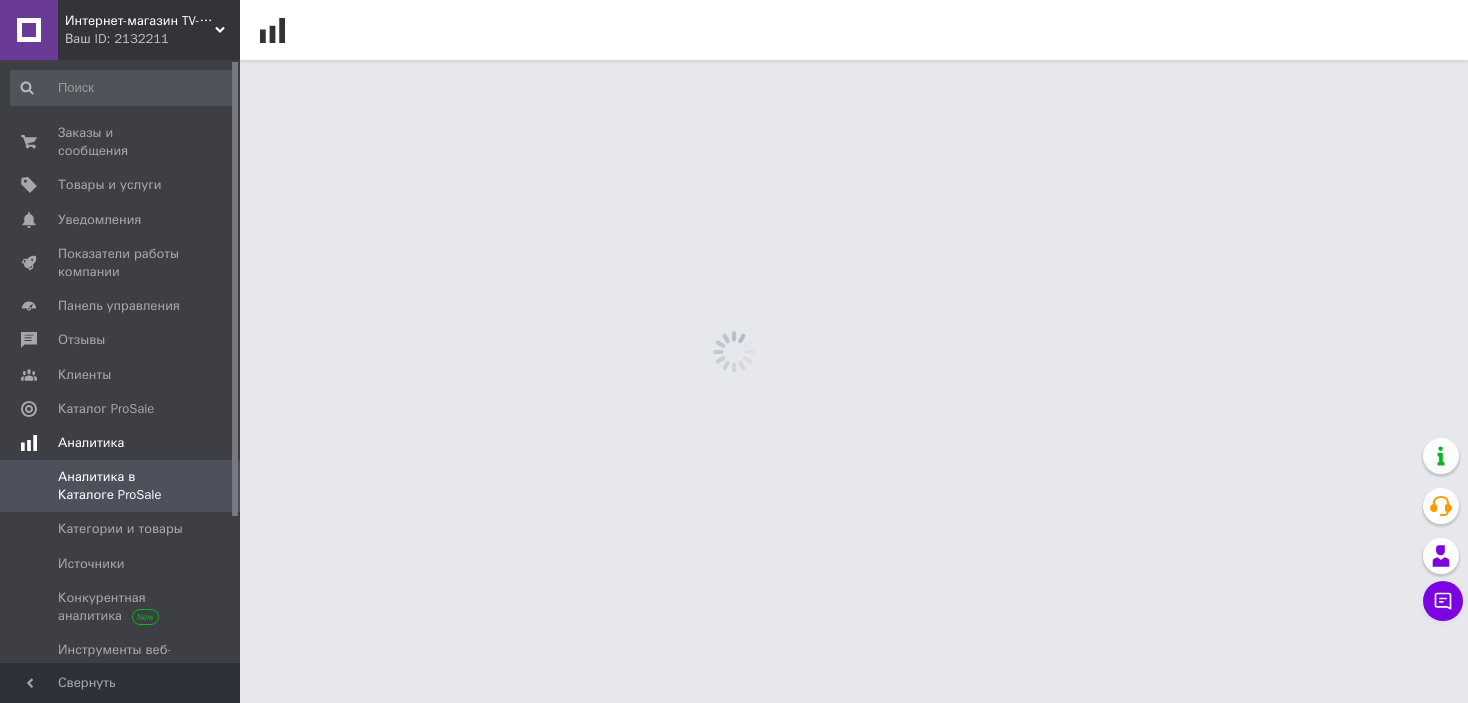 scroll, scrollTop: 0, scrollLeft: 0, axis: both 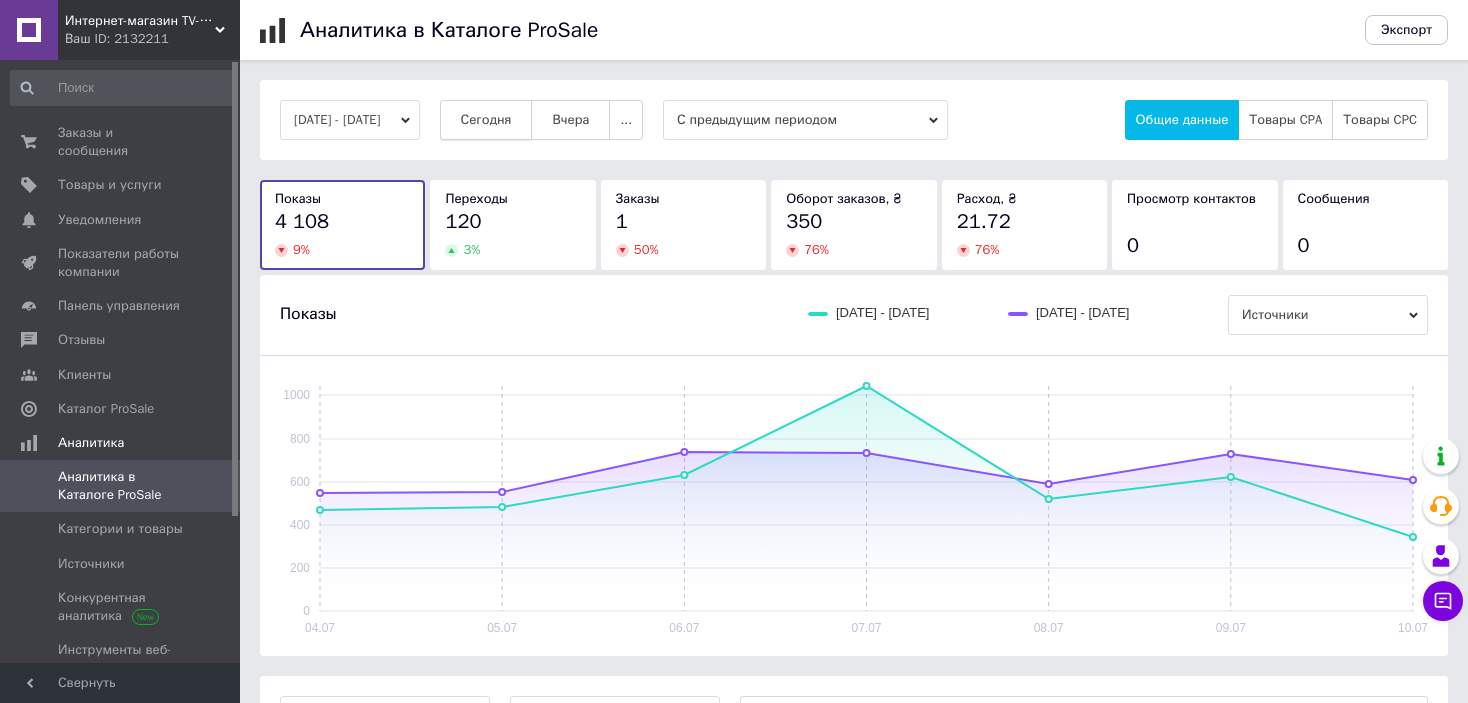 click on "Сегодня" at bounding box center (486, 120) 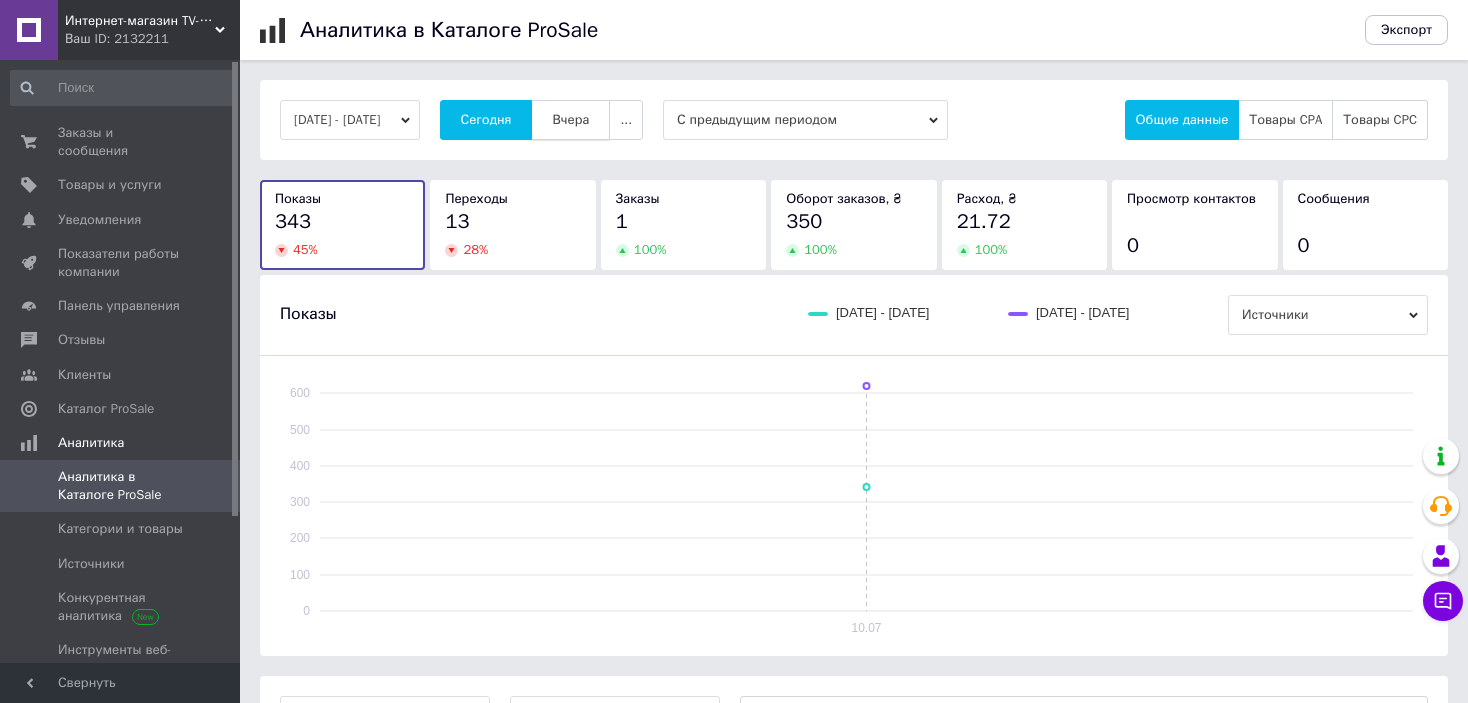 click on "Вчера" at bounding box center (570, 120) 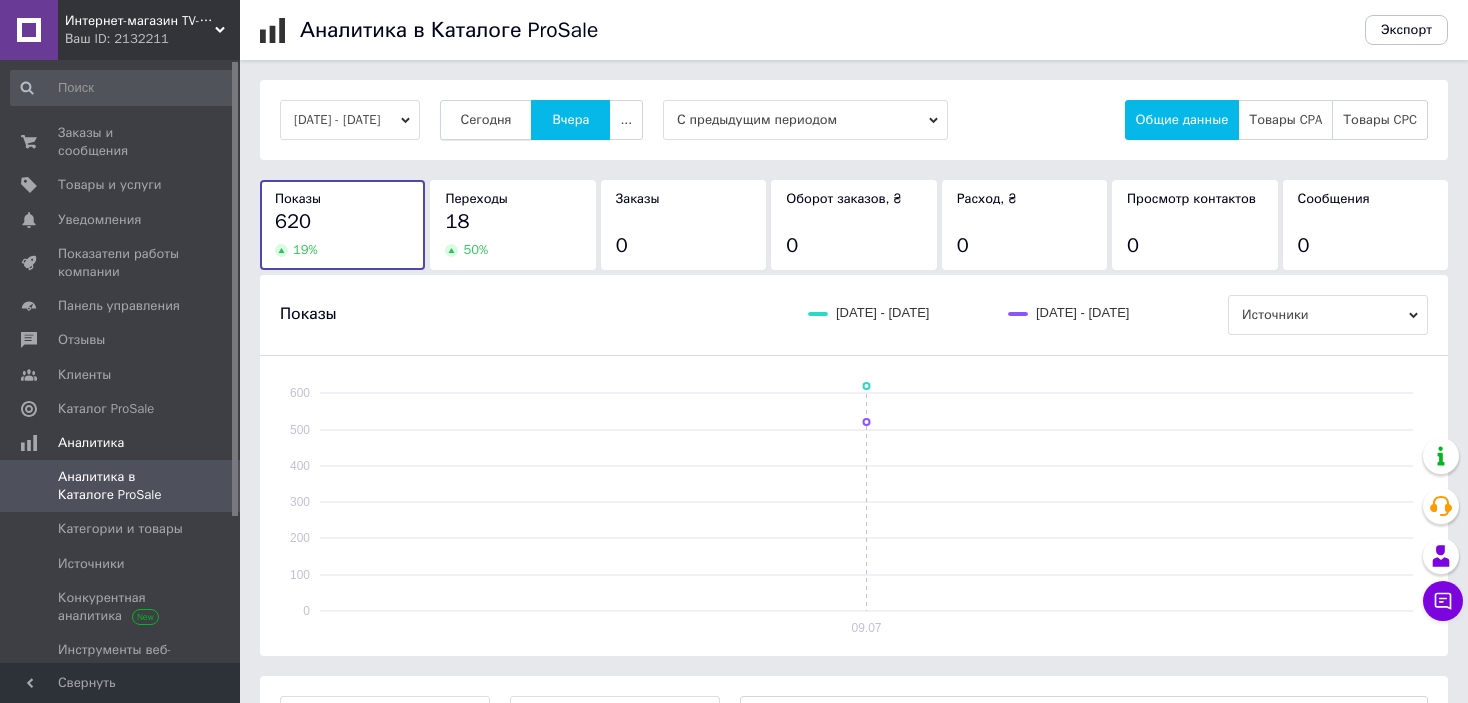 click on "Сегодня" at bounding box center (486, 120) 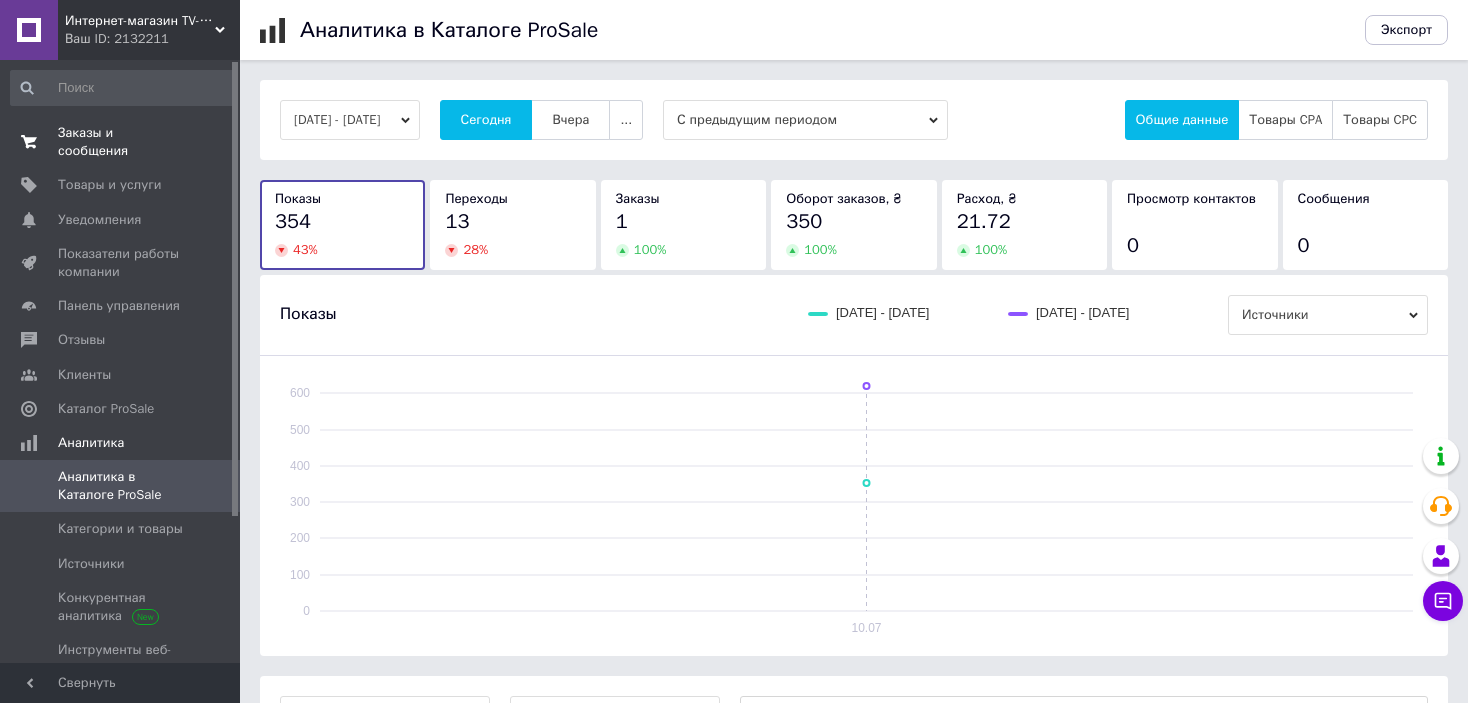 click on "Заказы и сообщения" at bounding box center (121, 142) 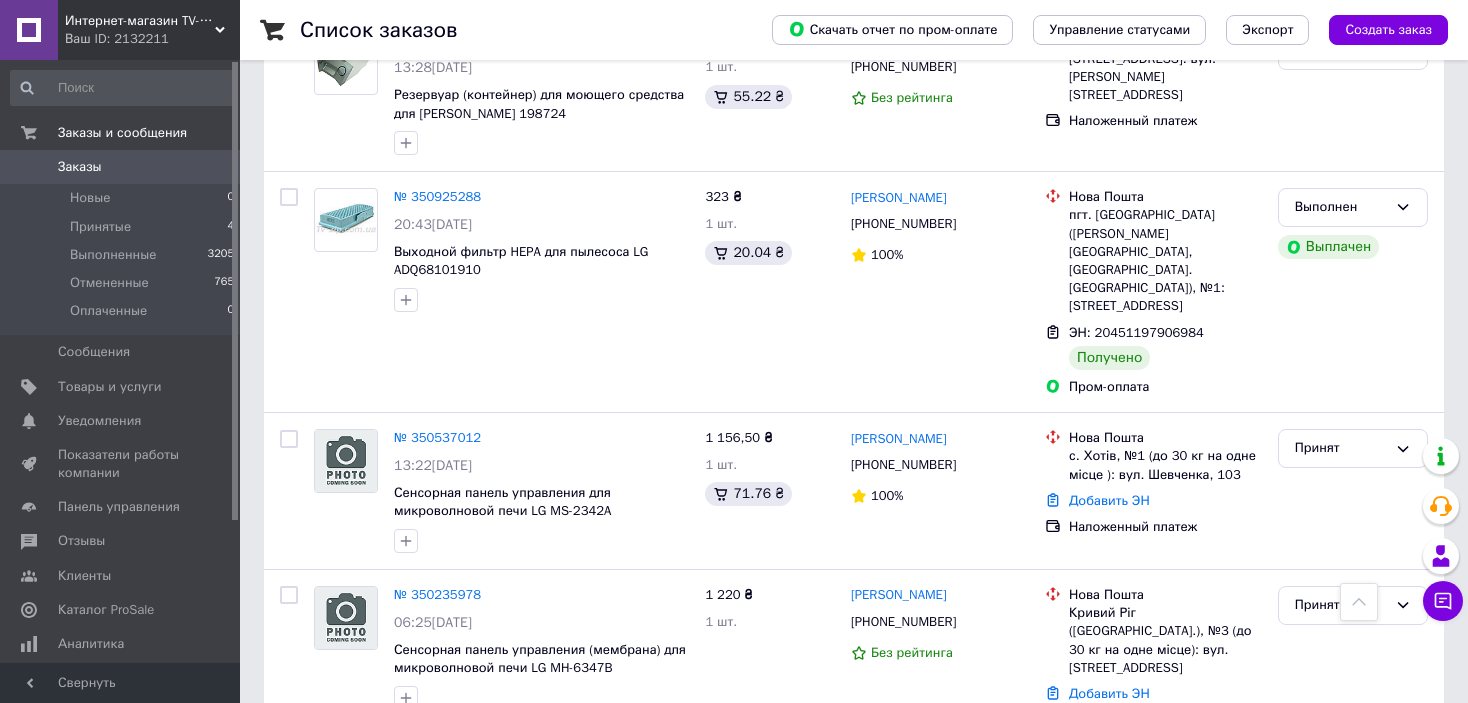 scroll, scrollTop: 560, scrollLeft: 0, axis: vertical 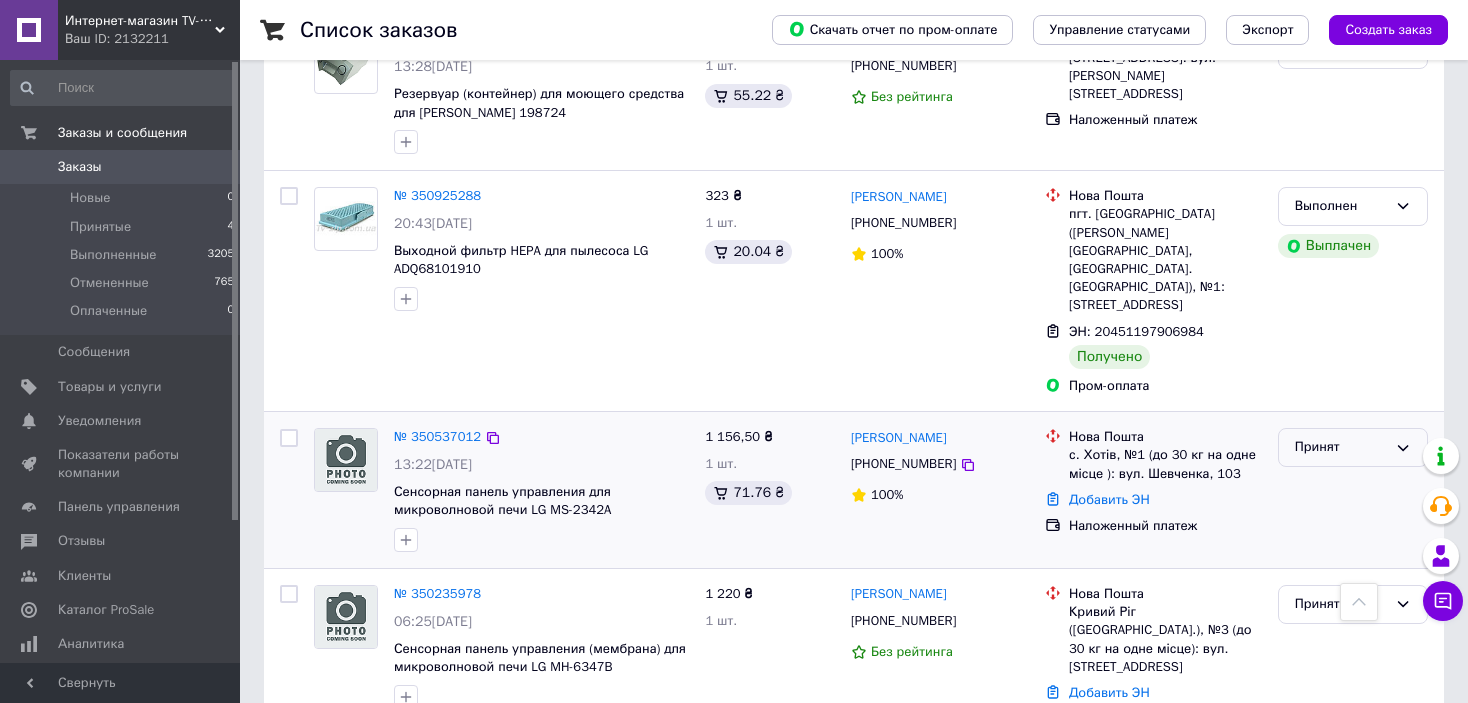 click on "Принят" at bounding box center [1353, 447] 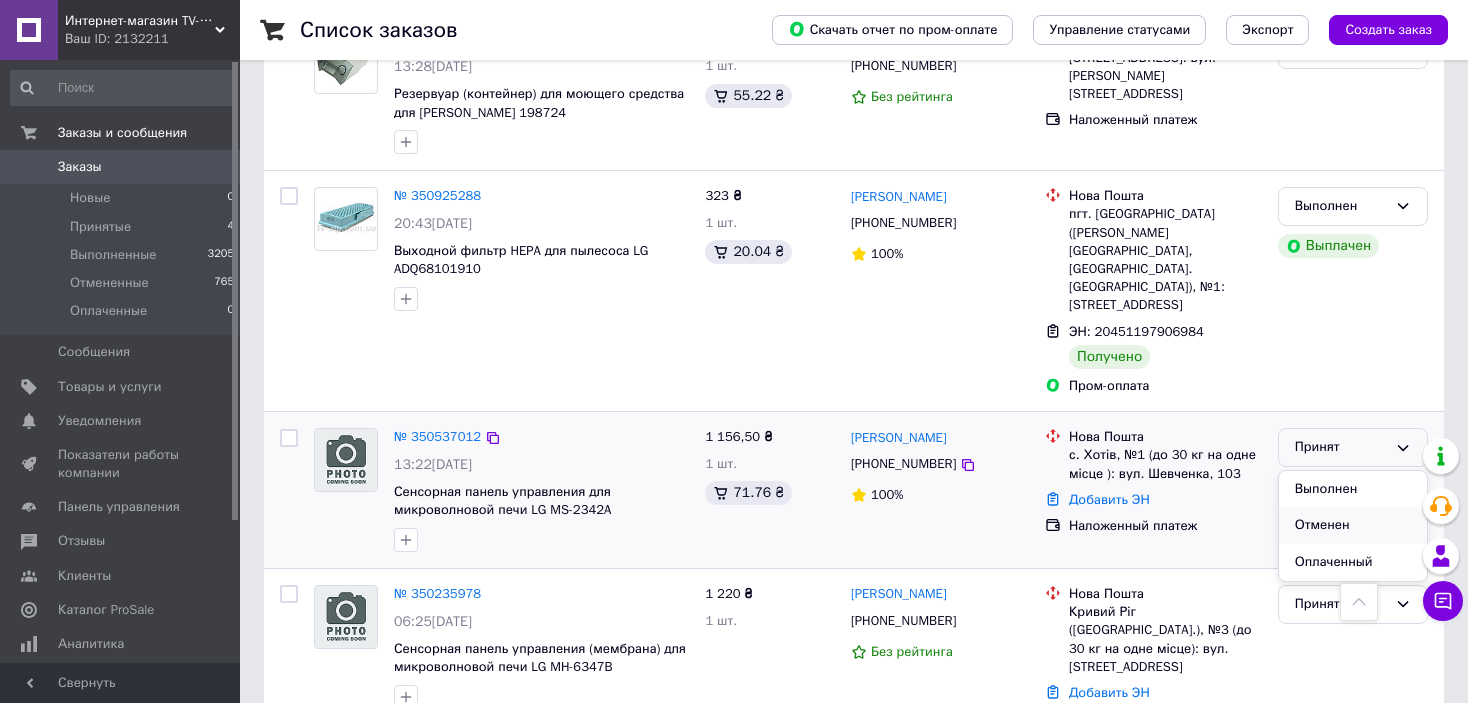 click on "Отменен" at bounding box center (1353, 525) 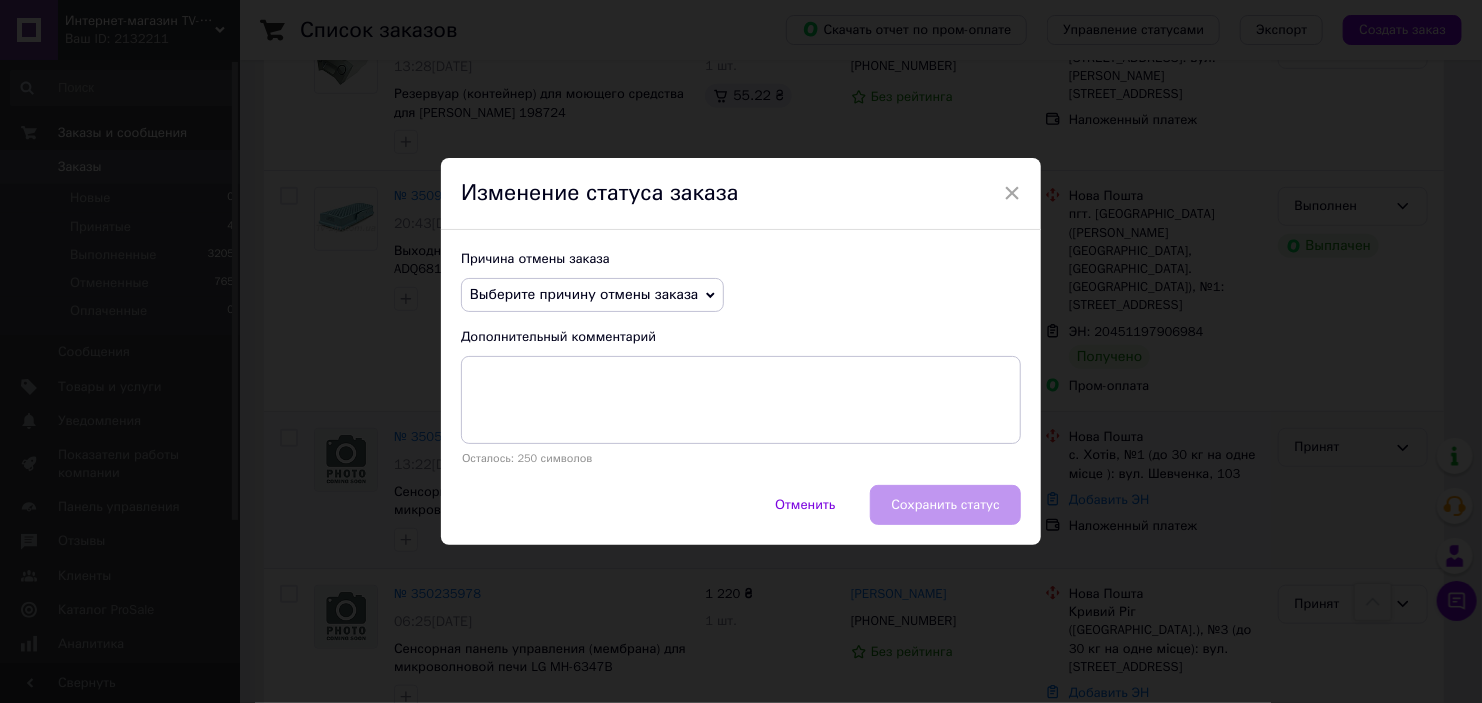 click 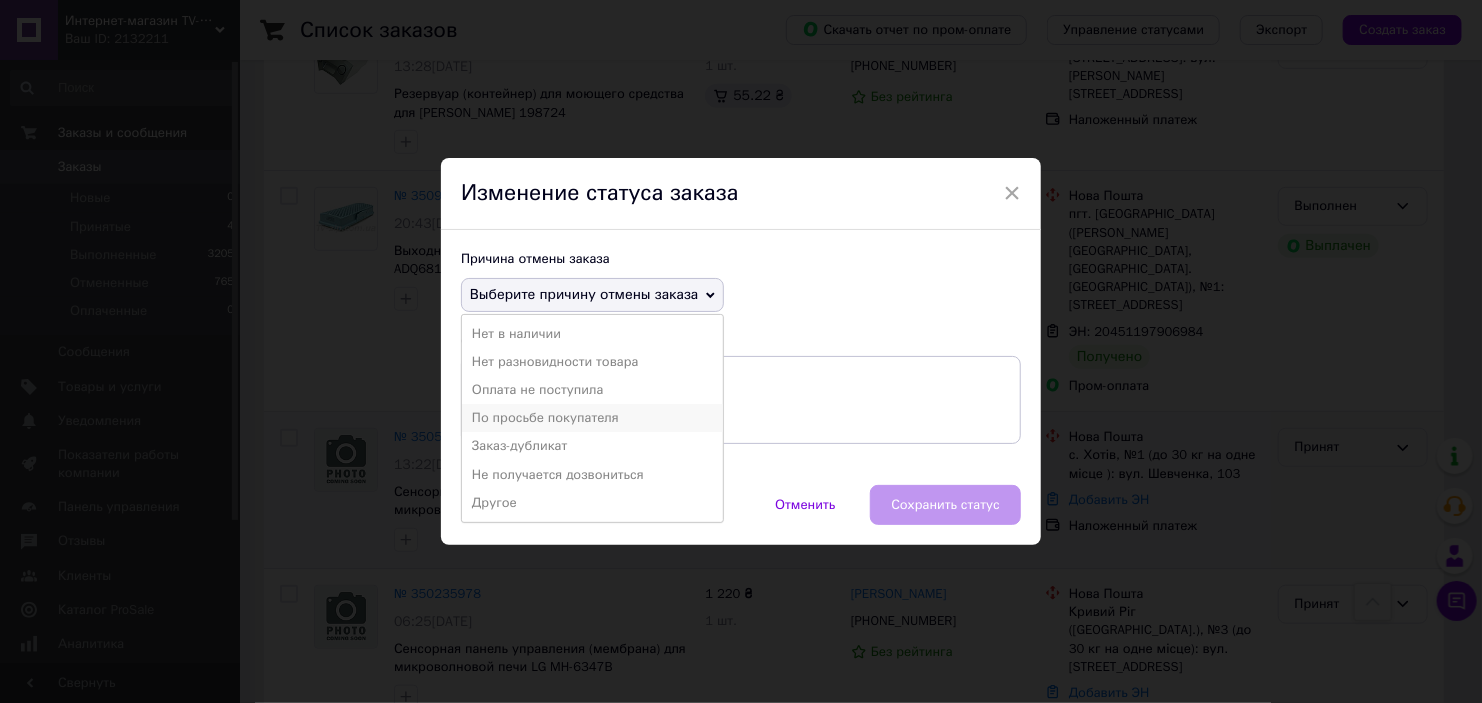 click on "По просьбе покупателя" at bounding box center [592, 418] 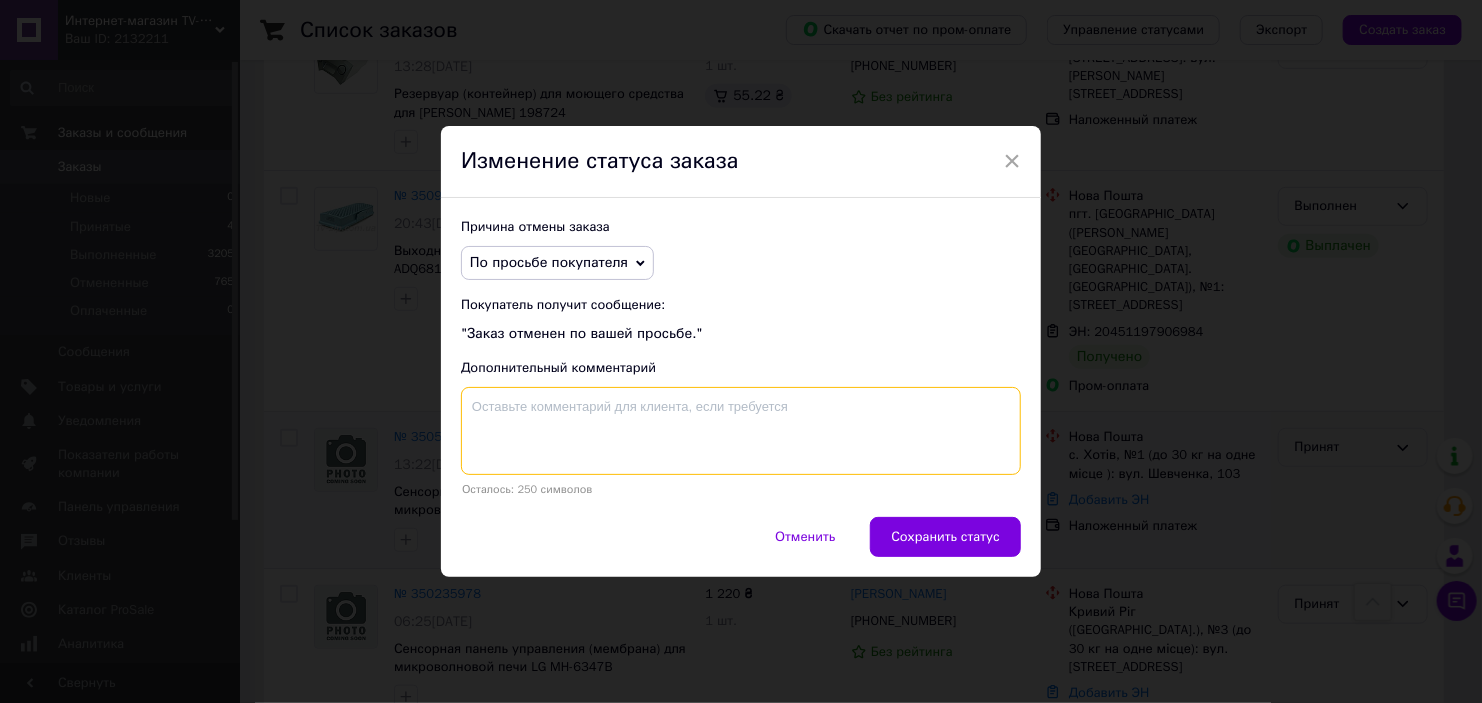 click at bounding box center (741, 431) 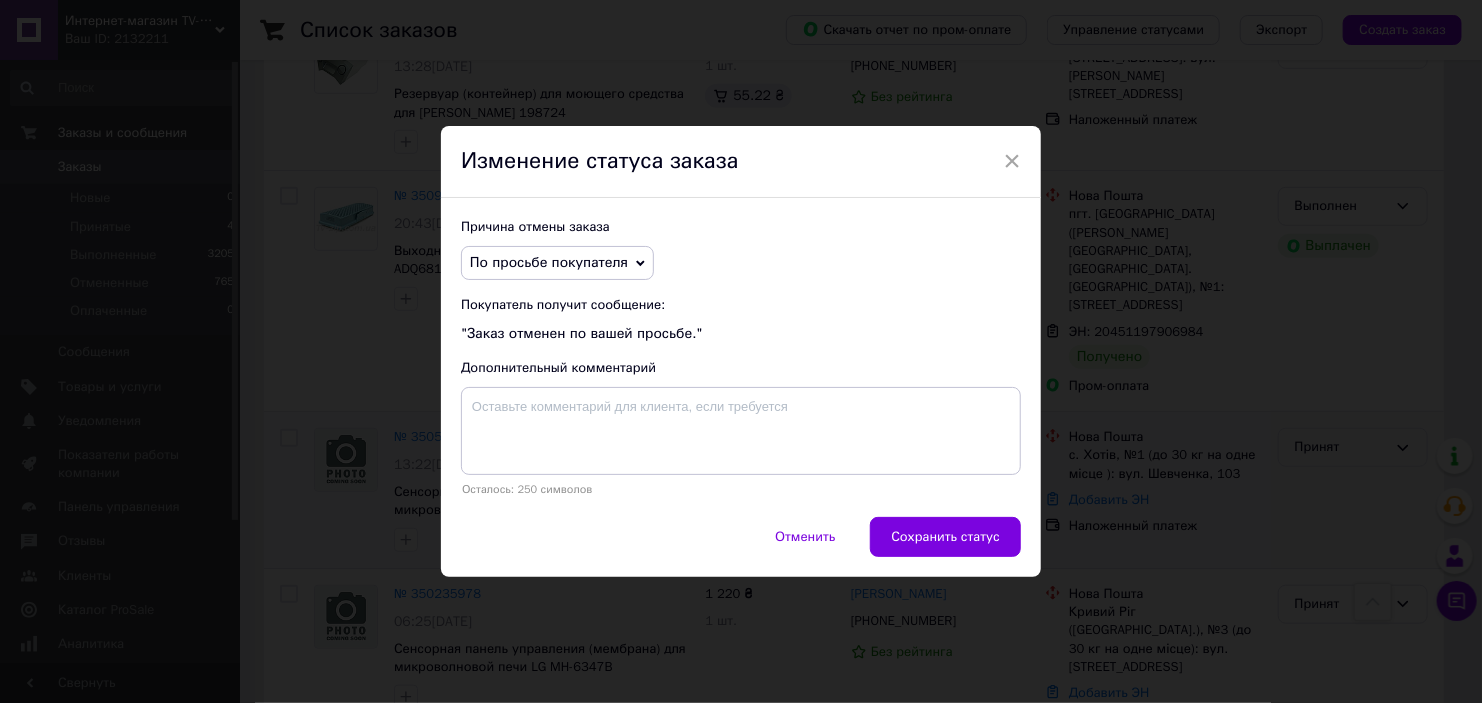 click on "По просьбе покупателя" at bounding box center [557, 263] 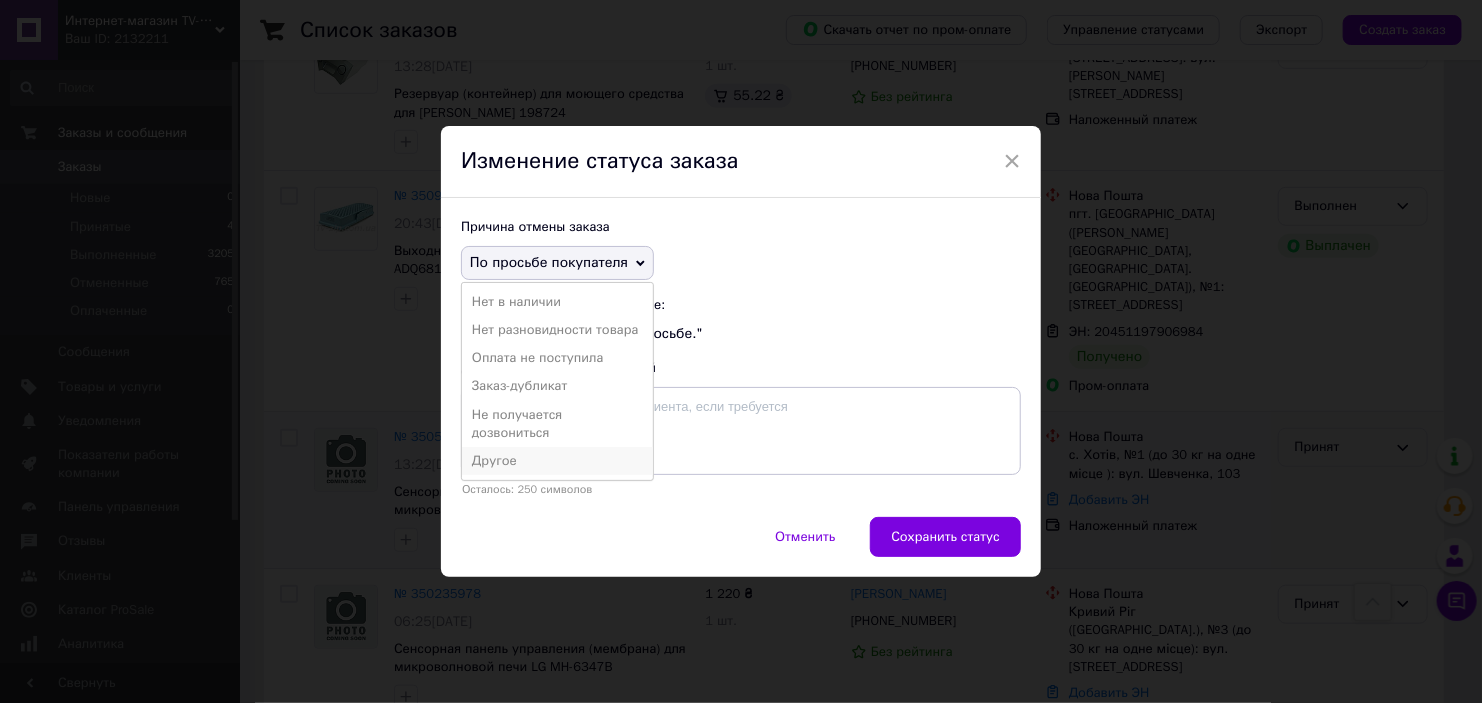 click on "Другое" at bounding box center [557, 461] 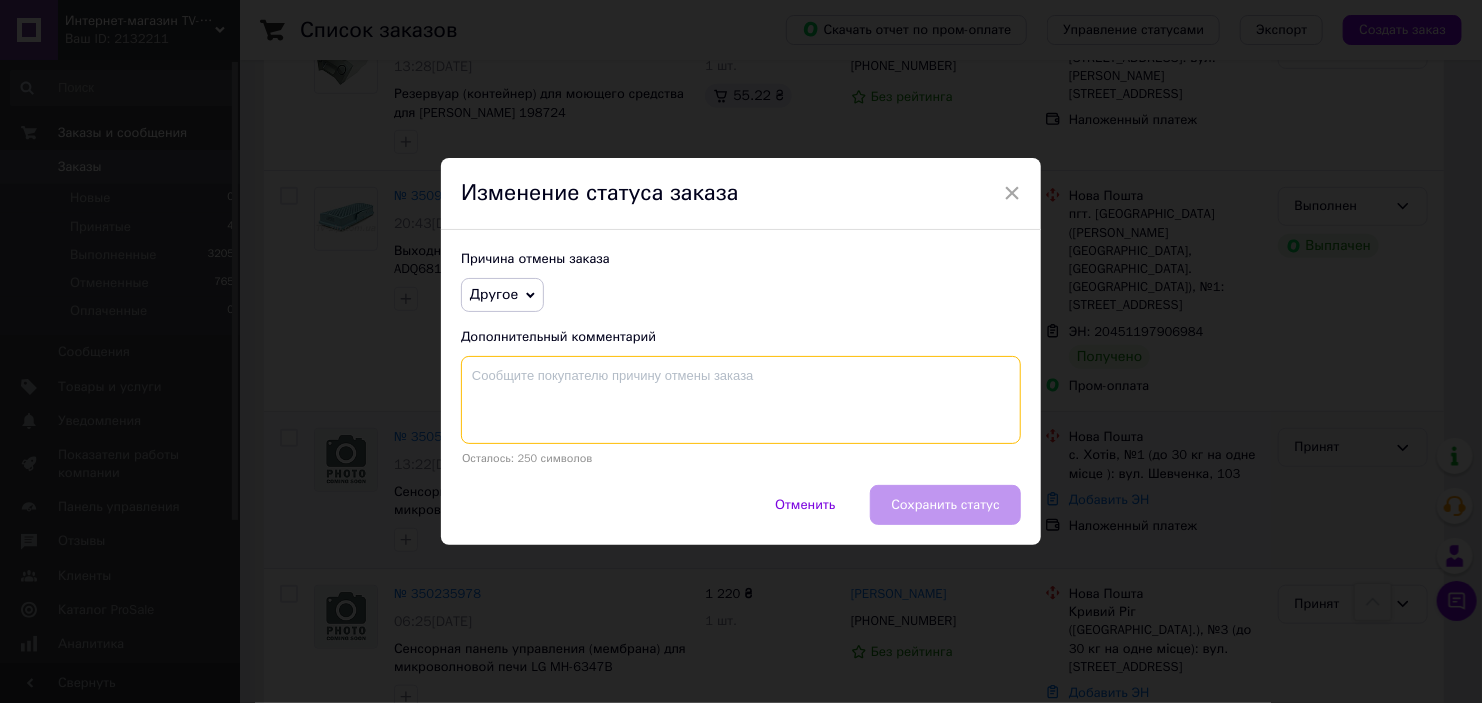 click at bounding box center (741, 400) 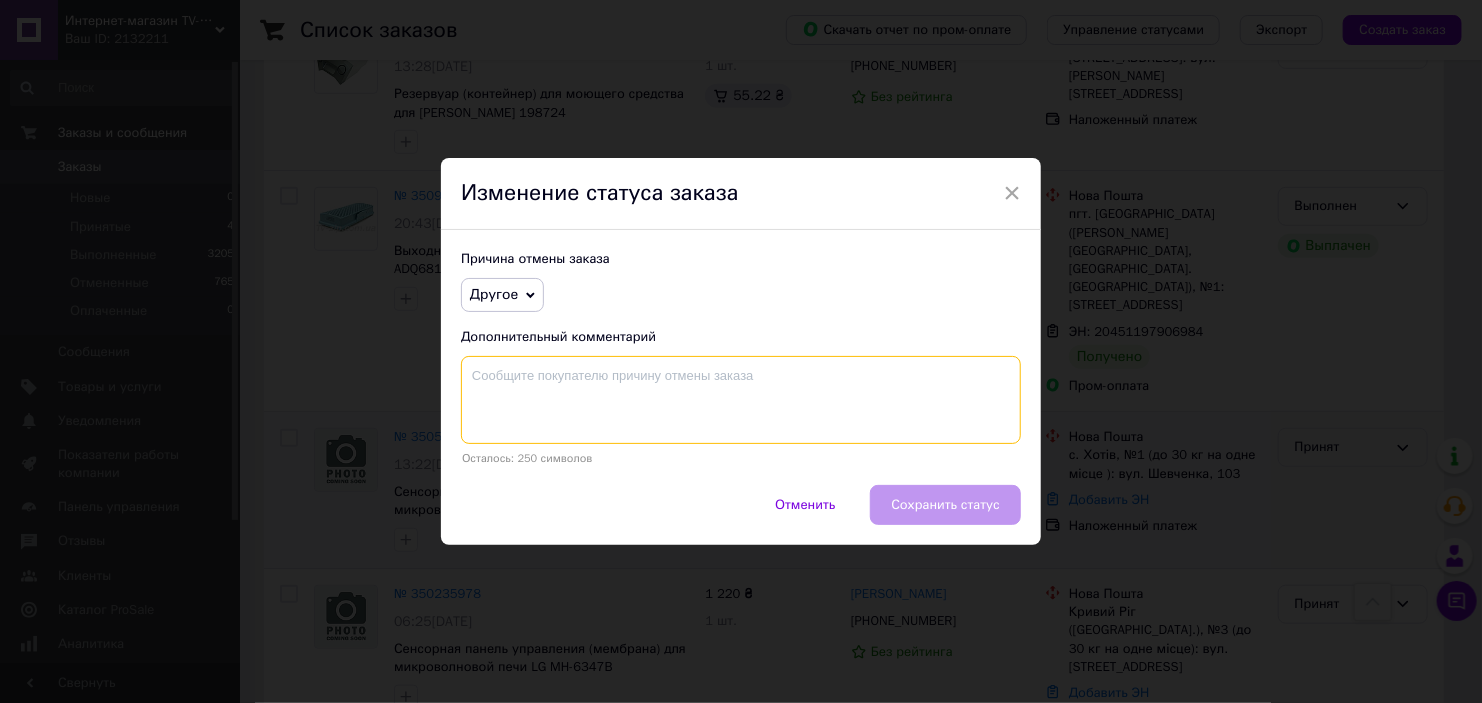 click at bounding box center (741, 400) 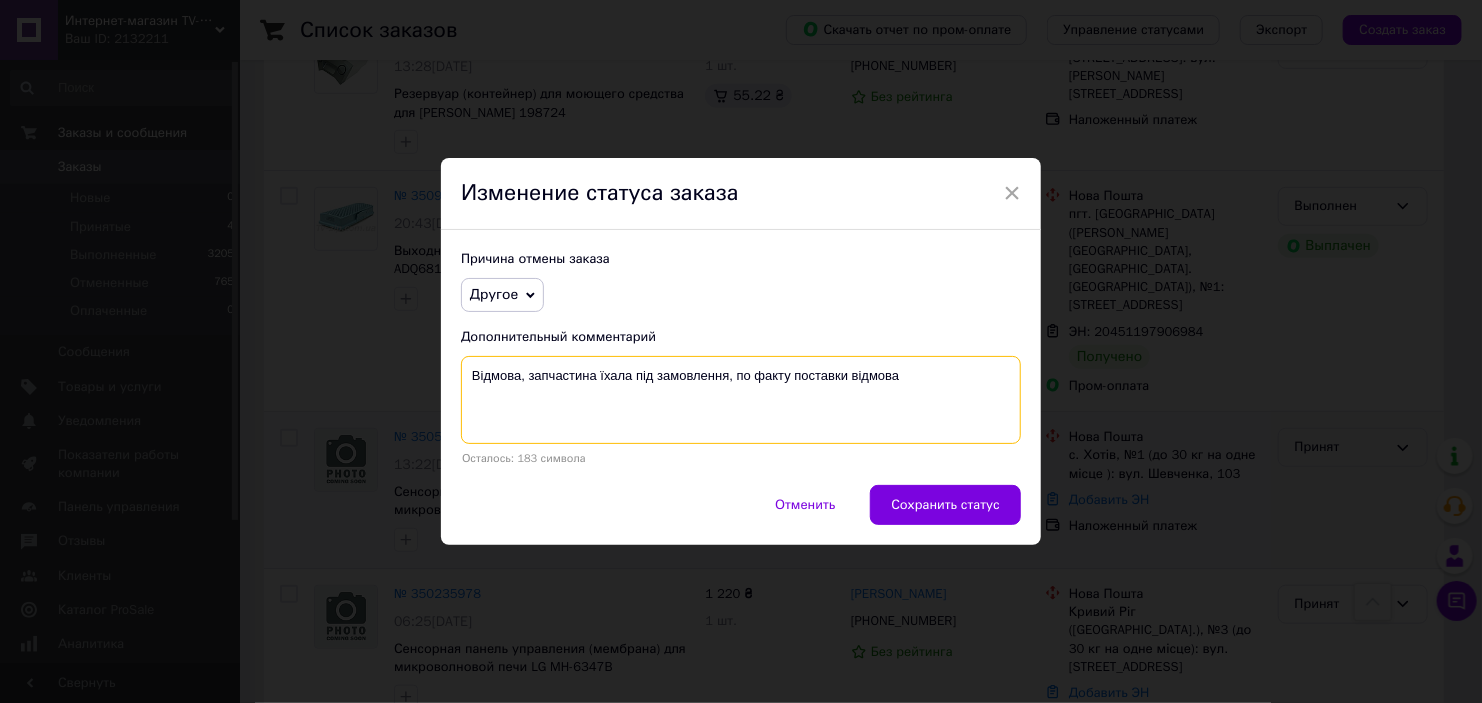 click on "Відмова, запчастина їхала під замовлення, по факту поставки відмова" at bounding box center (741, 400) 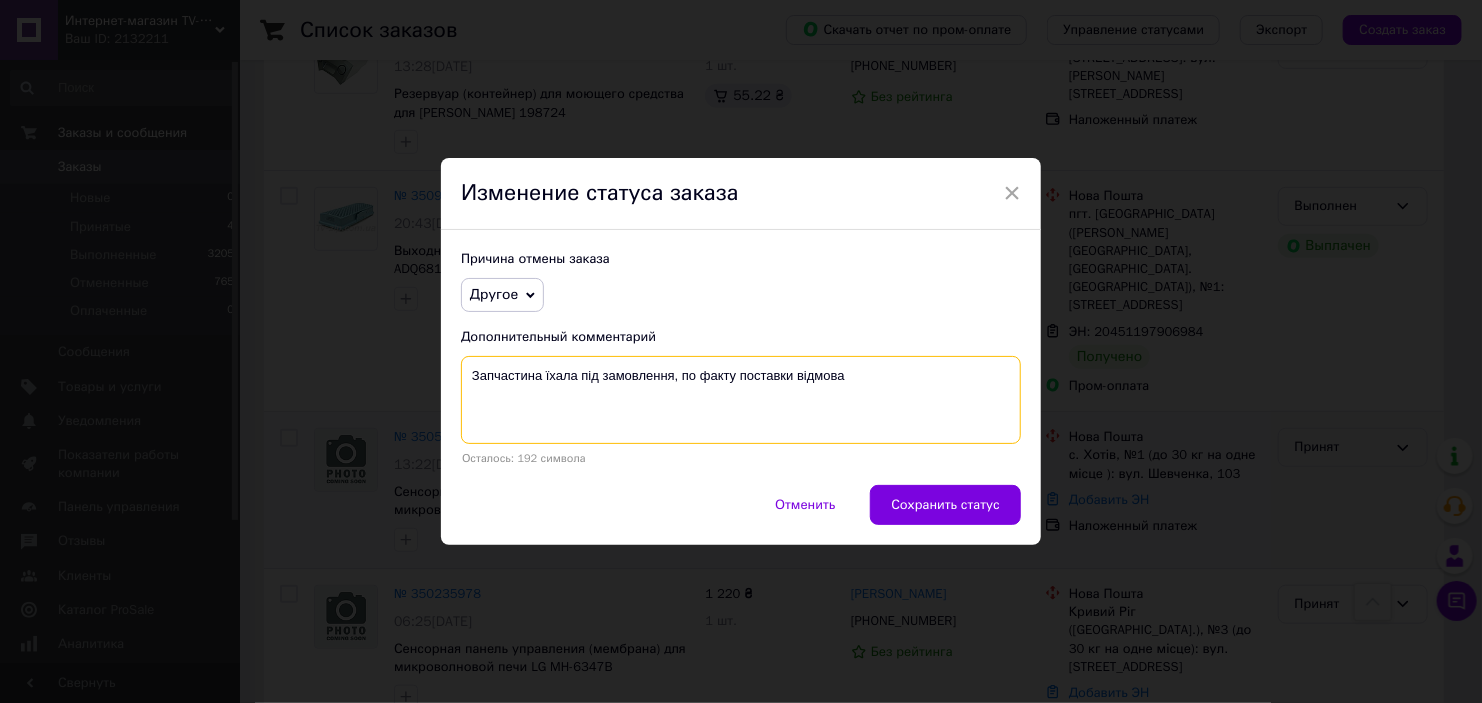 click on "Запчастина їхала під замовлення, по факту поставки відмова" at bounding box center (741, 400) 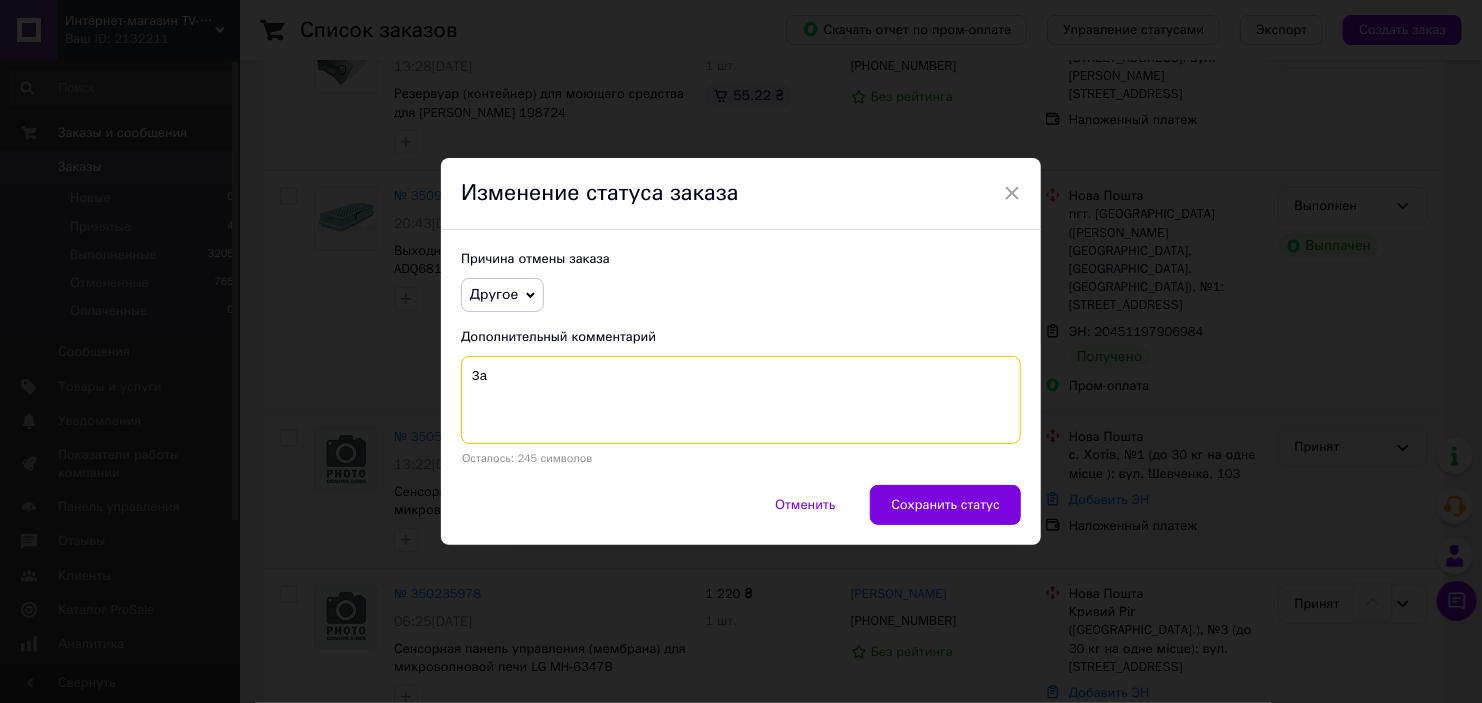 type on "З" 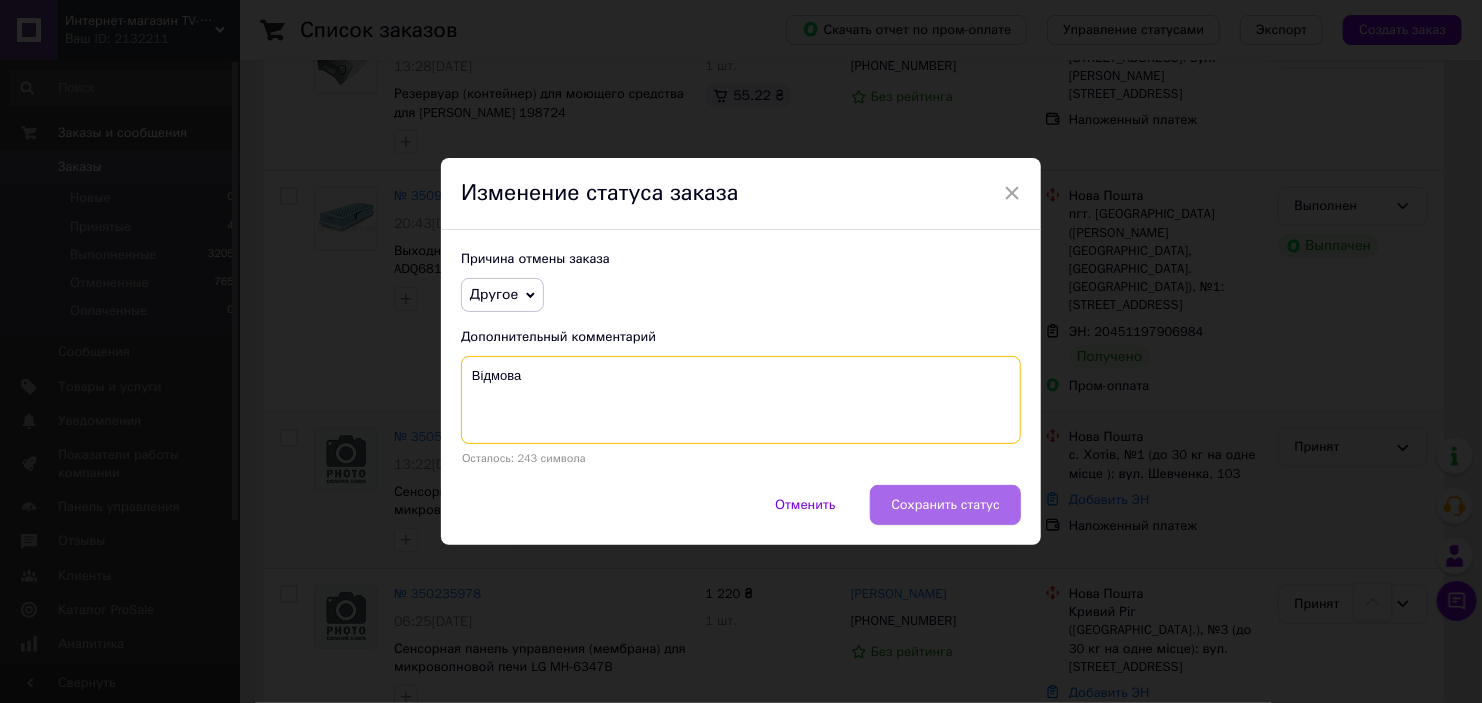 type on "Відмова" 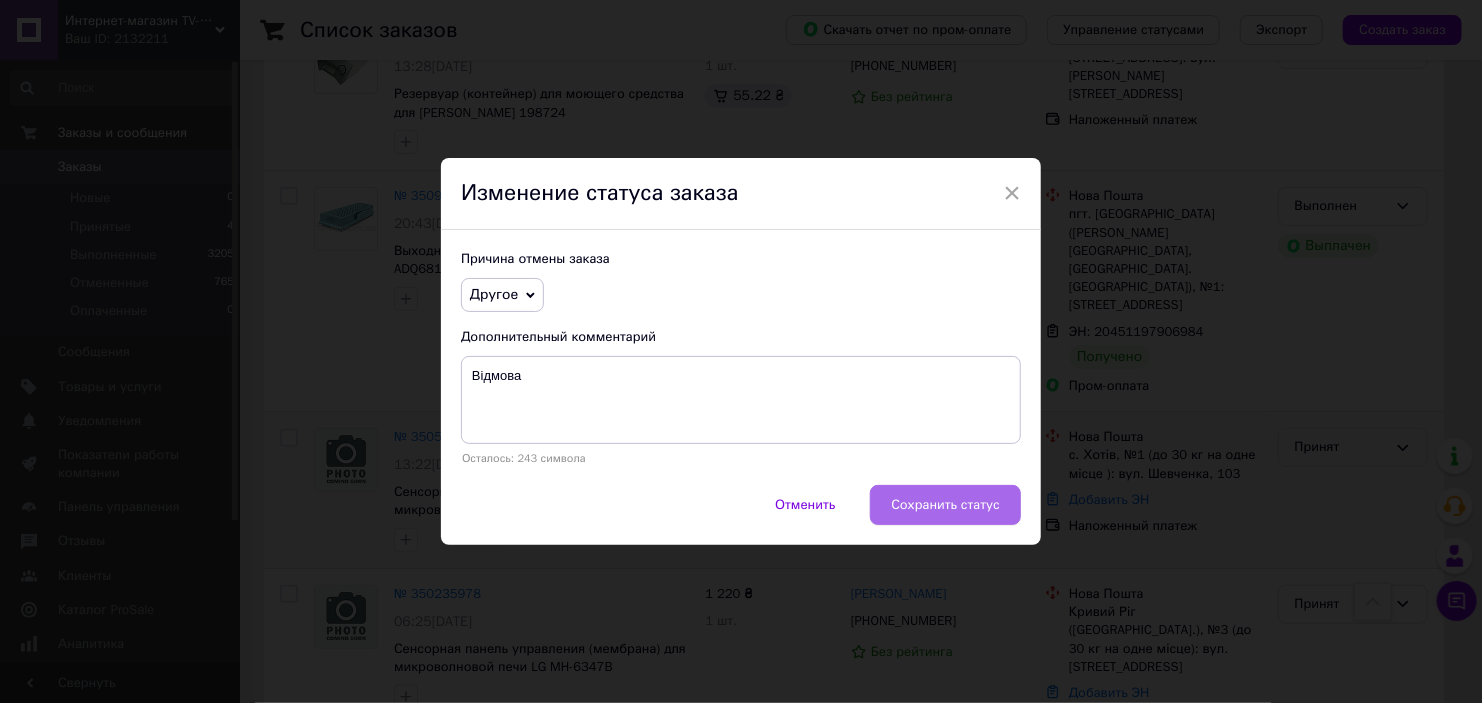 click on "Сохранить статус" at bounding box center [945, 505] 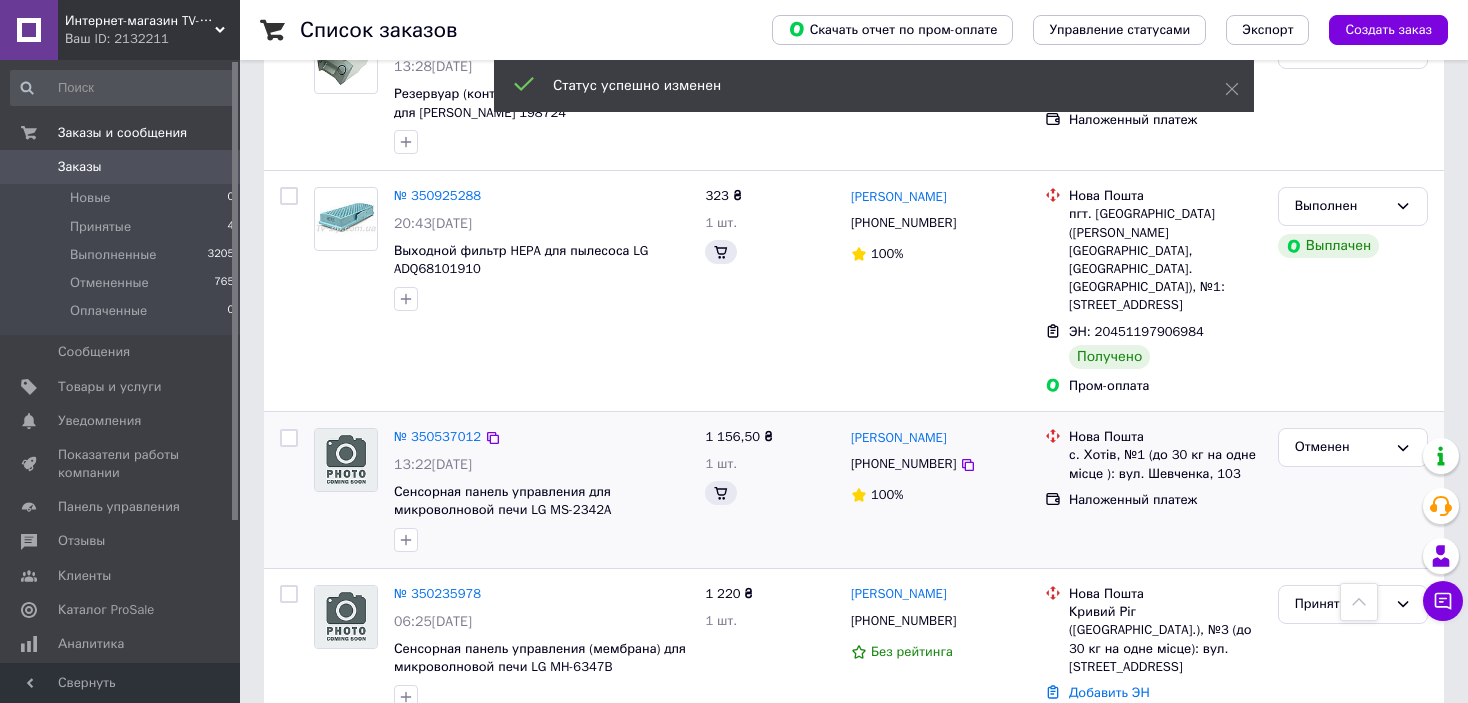 scroll, scrollTop: 560, scrollLeft: 0, axis: vertical 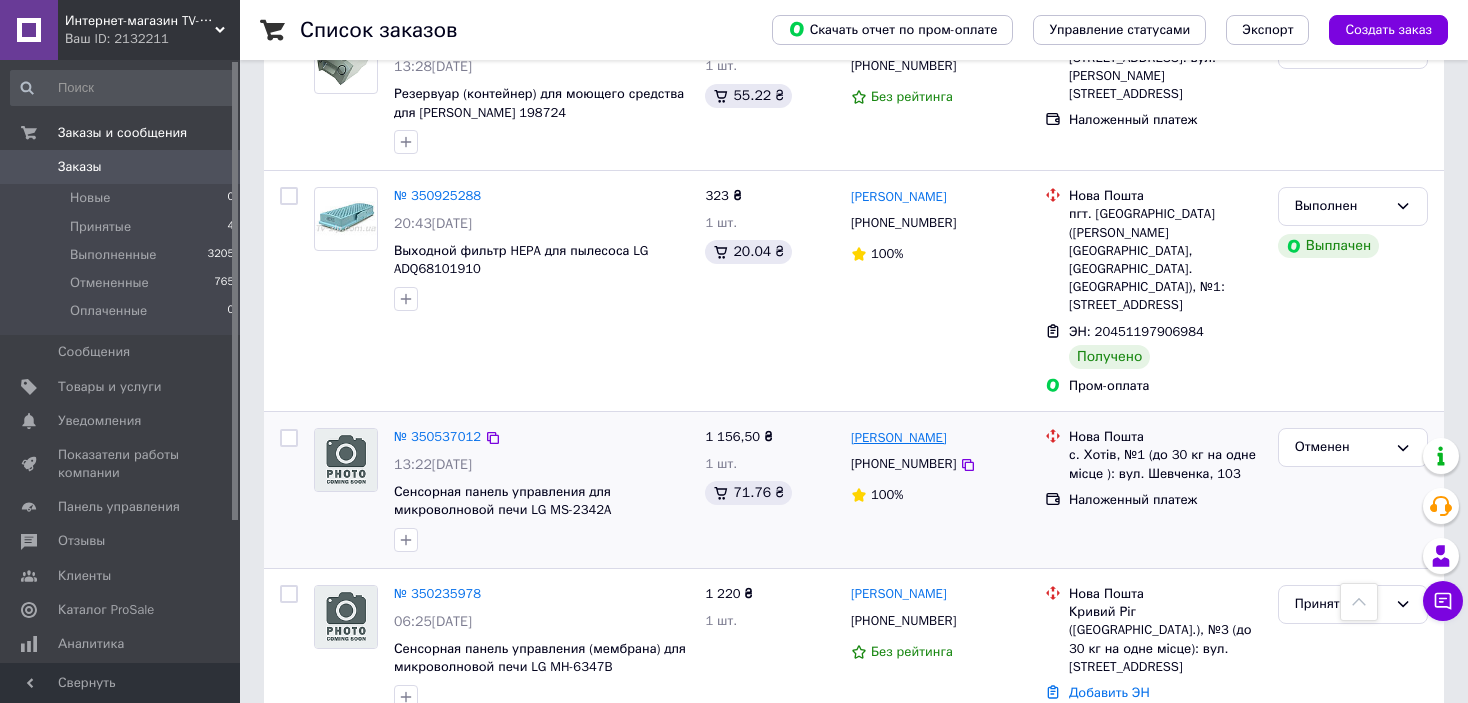 click on "[PERSON_NAME]" at bounding box center (899, 438) 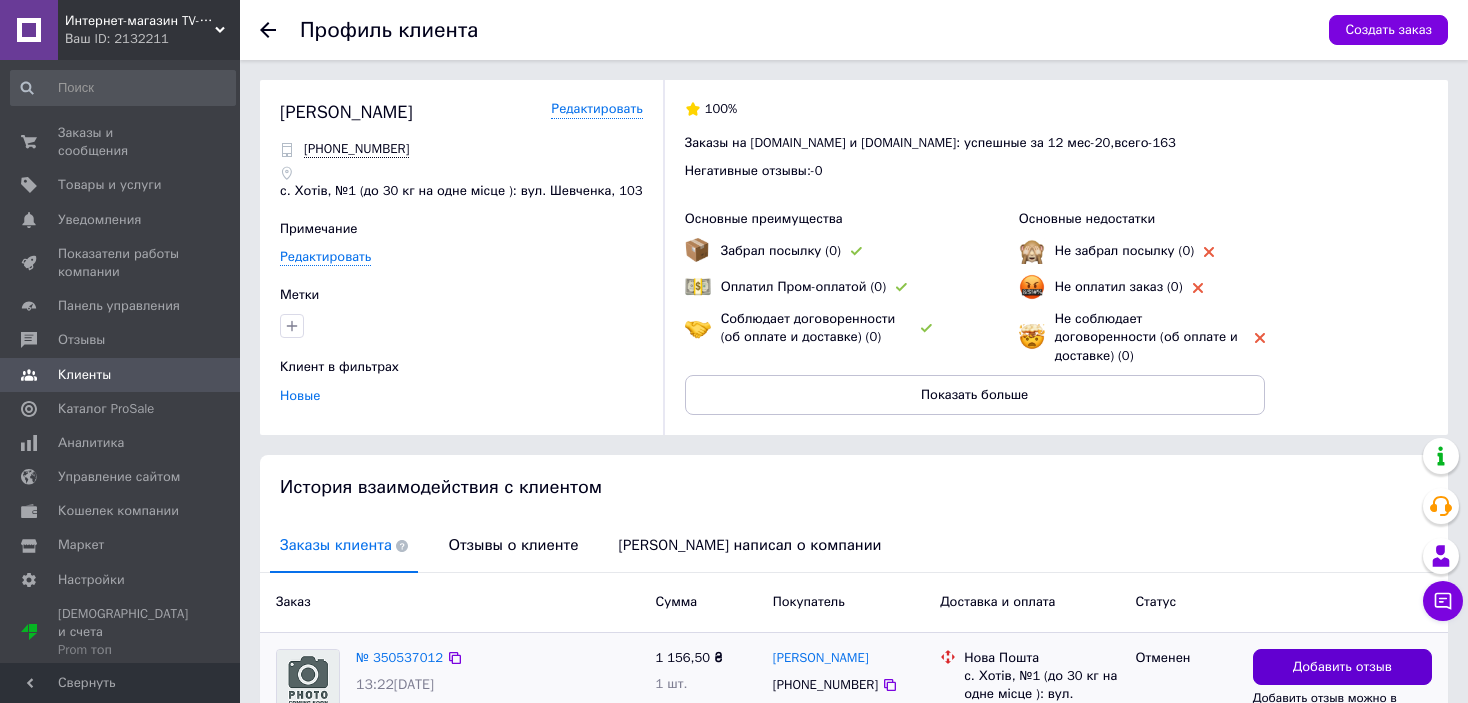 click on "Добавить отзыв" at bounding box center (1342, 667) 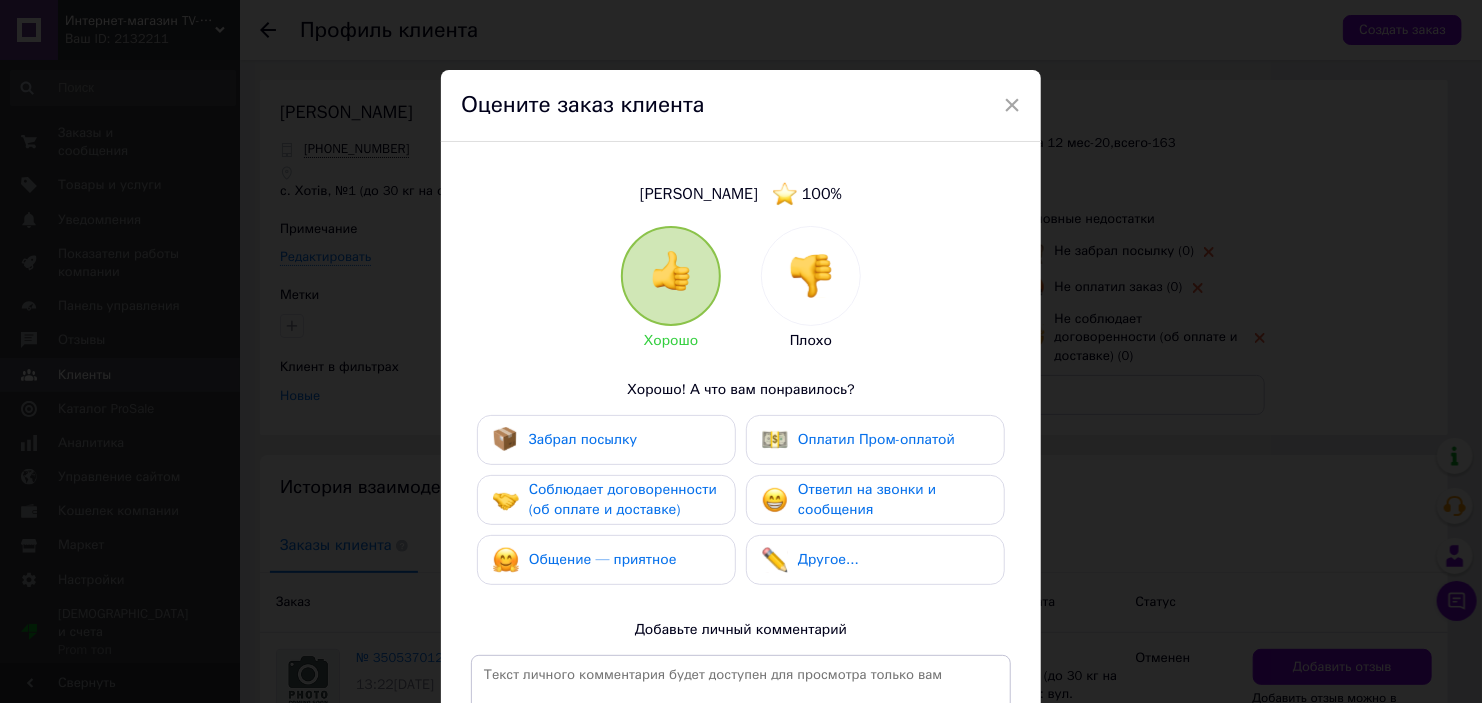 click at bounding box center [811, 276] 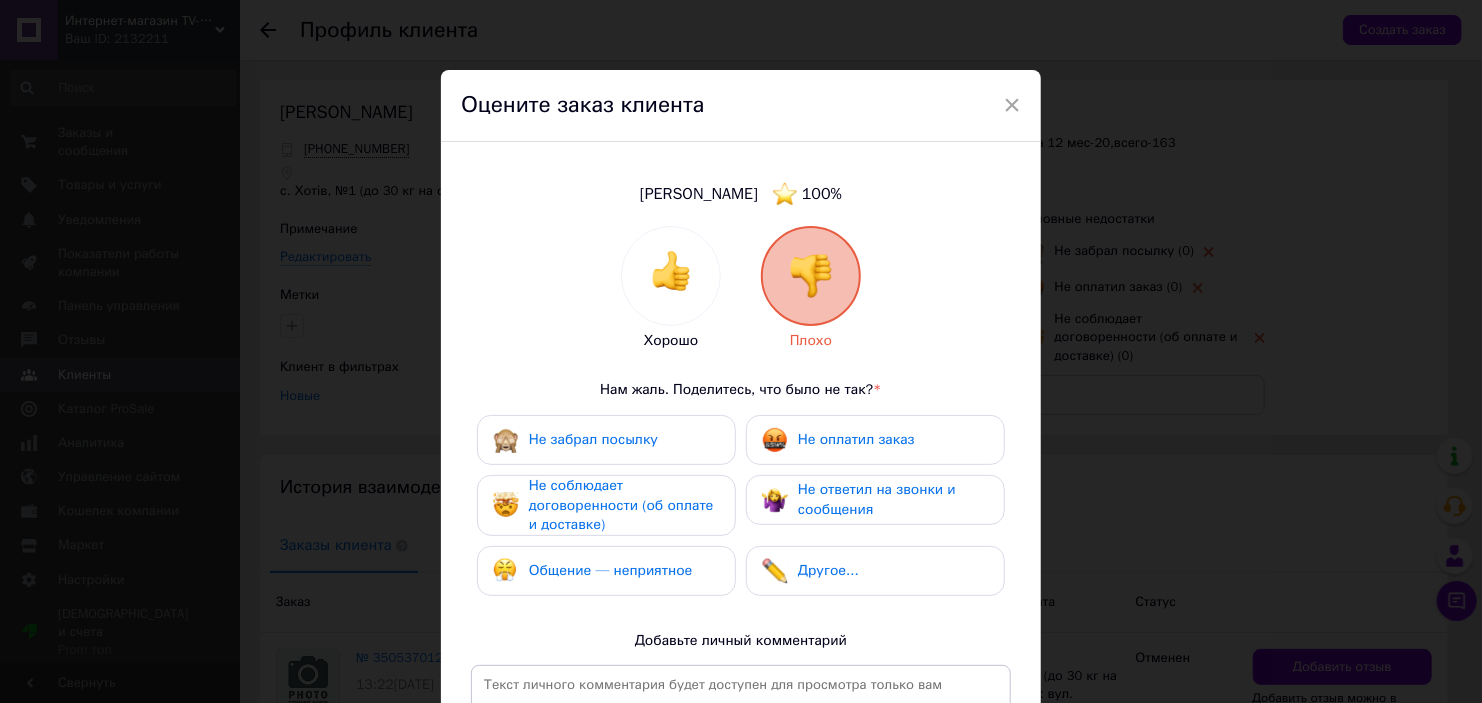 click on "Не соблюдает договоренности (об оплате и доставке)" at bounding box center [621, 505] 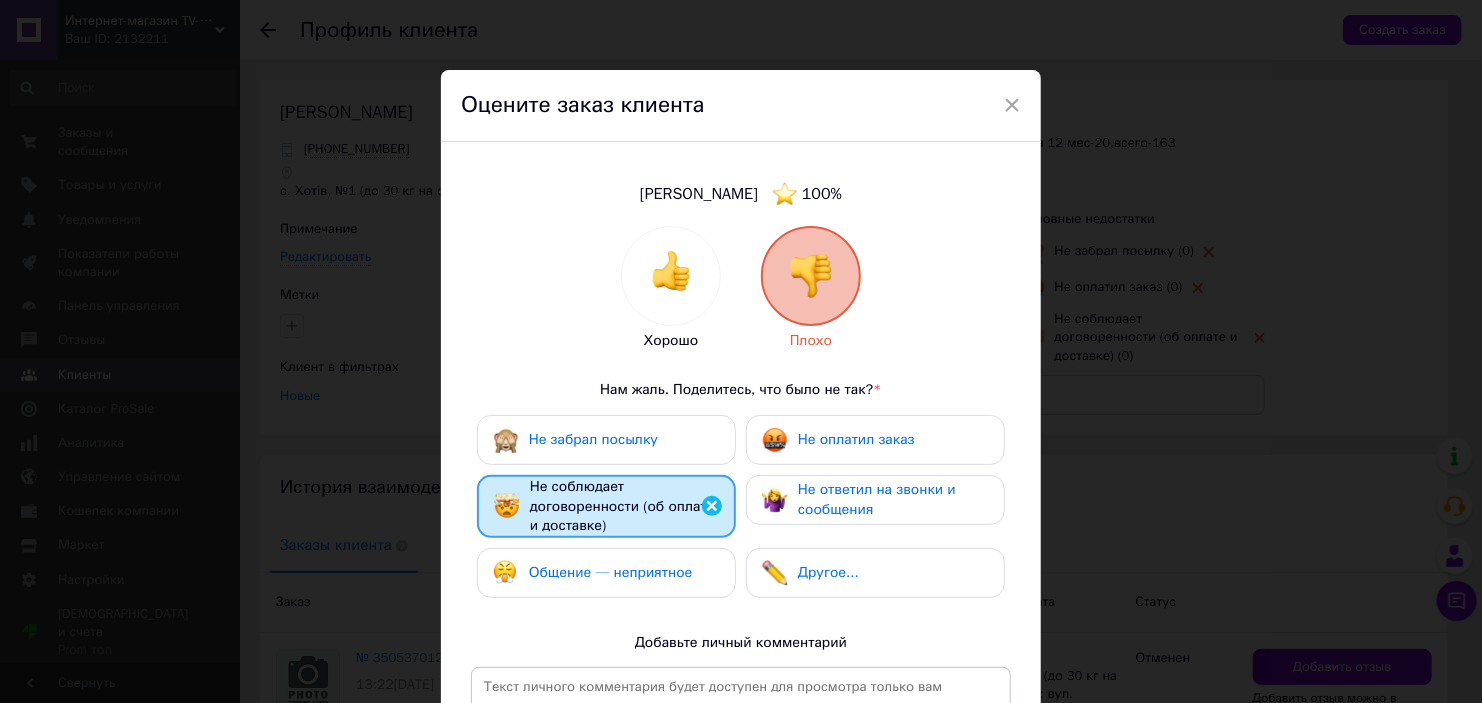 click on "Не оплатил заказ" at bounding box center (875, 440) 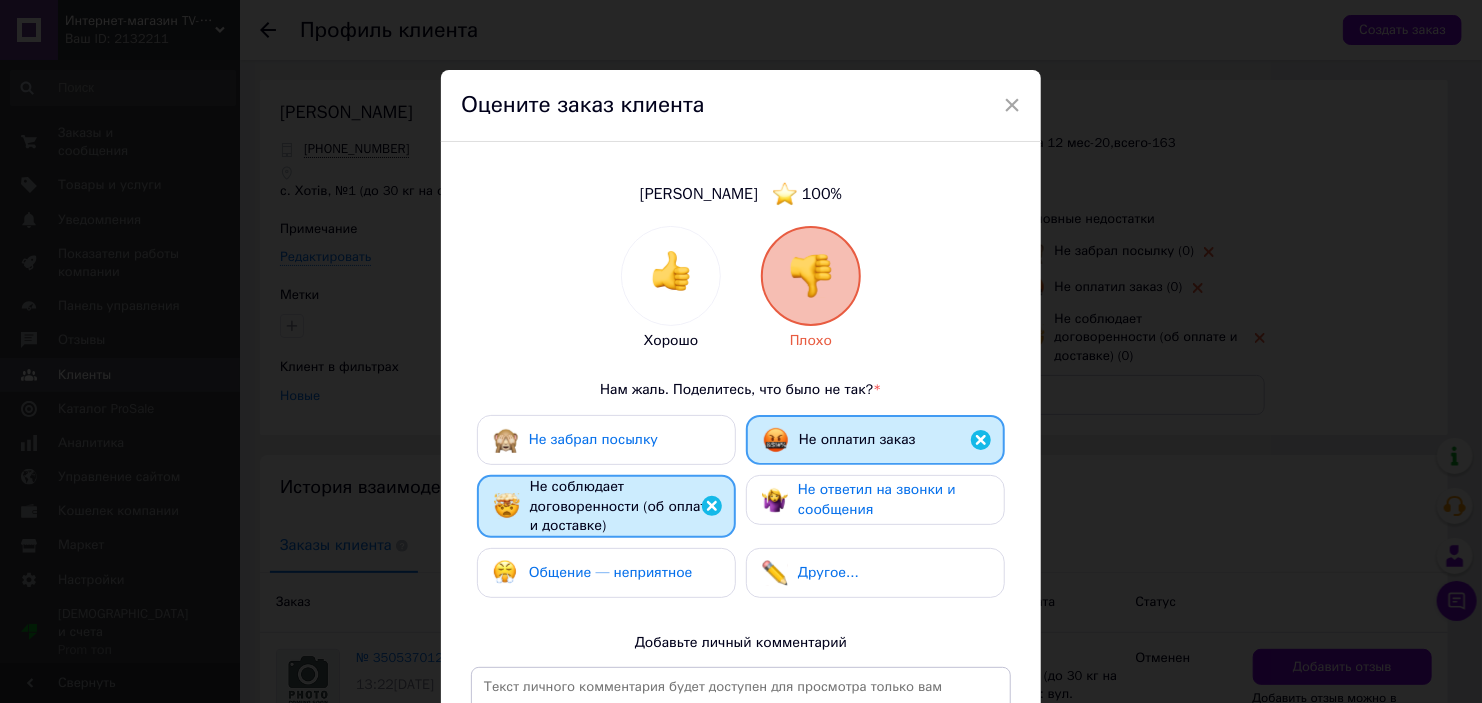 click at bounding box center (981, 440) 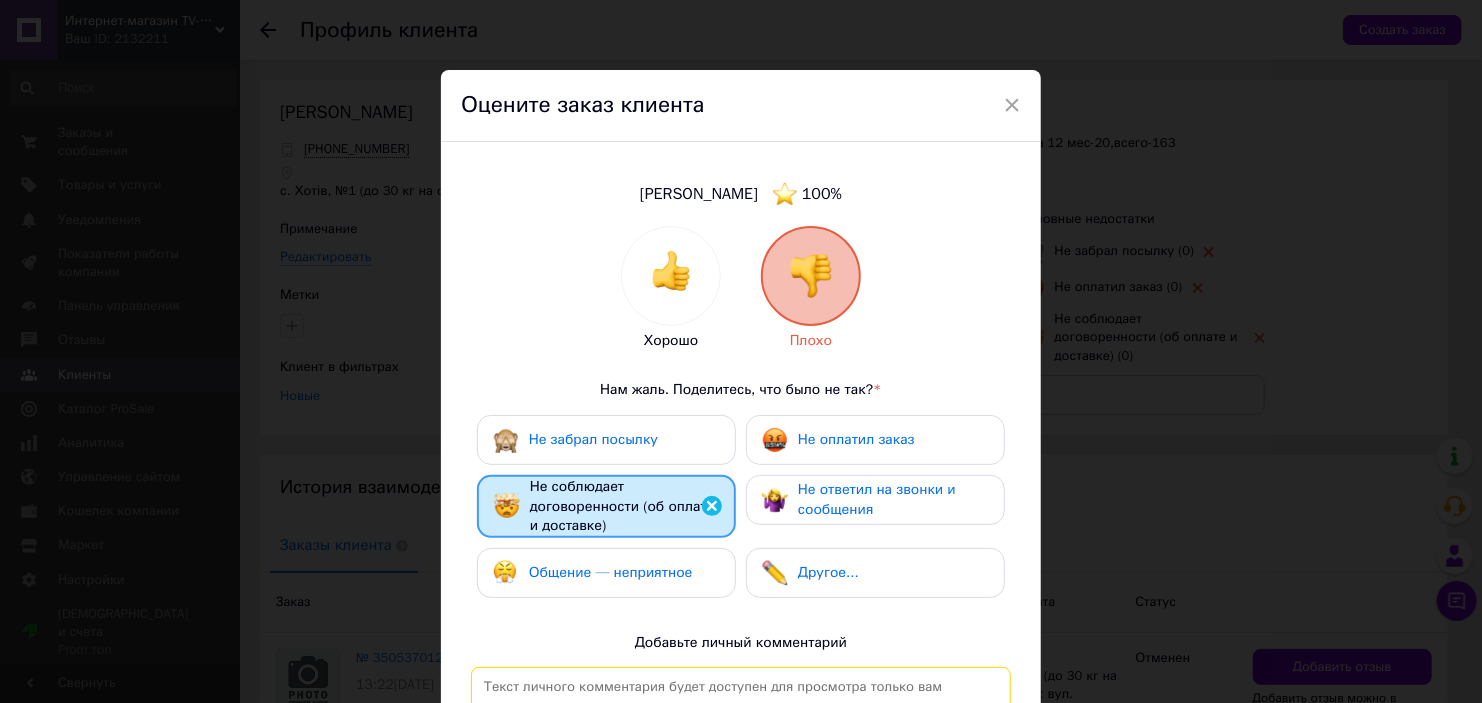 click at bounding box center (741, 750) 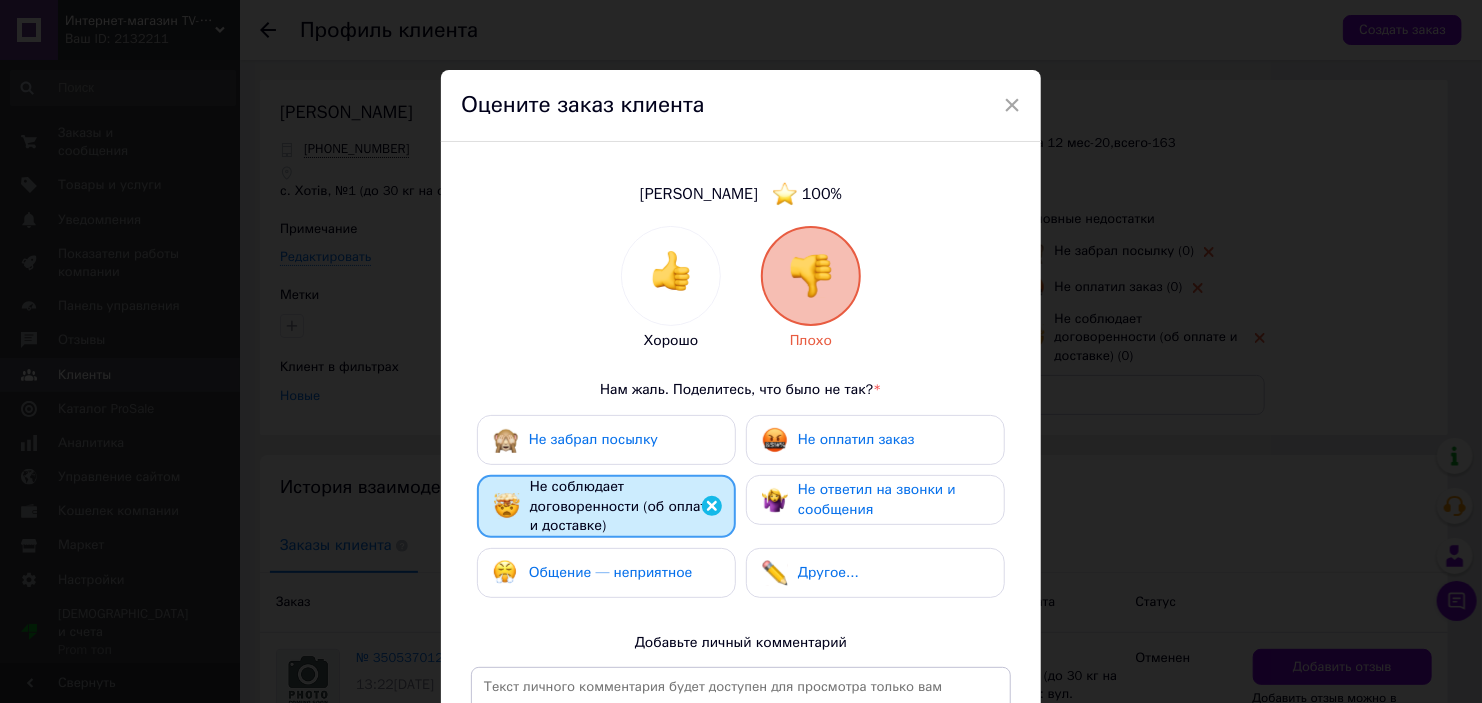 click on "× Оцените заказ клиента [PERSON_NAME] 100 % Хорошо Плохо Нам жаль. Поделитесь, что было не так?  * Не забрал посылку Не оплатил заказ Не соблюдает договоренности (об оплате и доставке) Не ответил на звонки и сообщения Общение — неприятное Другое... Добавьте личный комментарий 0   из   500 Добавить отзыв" at bounding box center [741, 351] 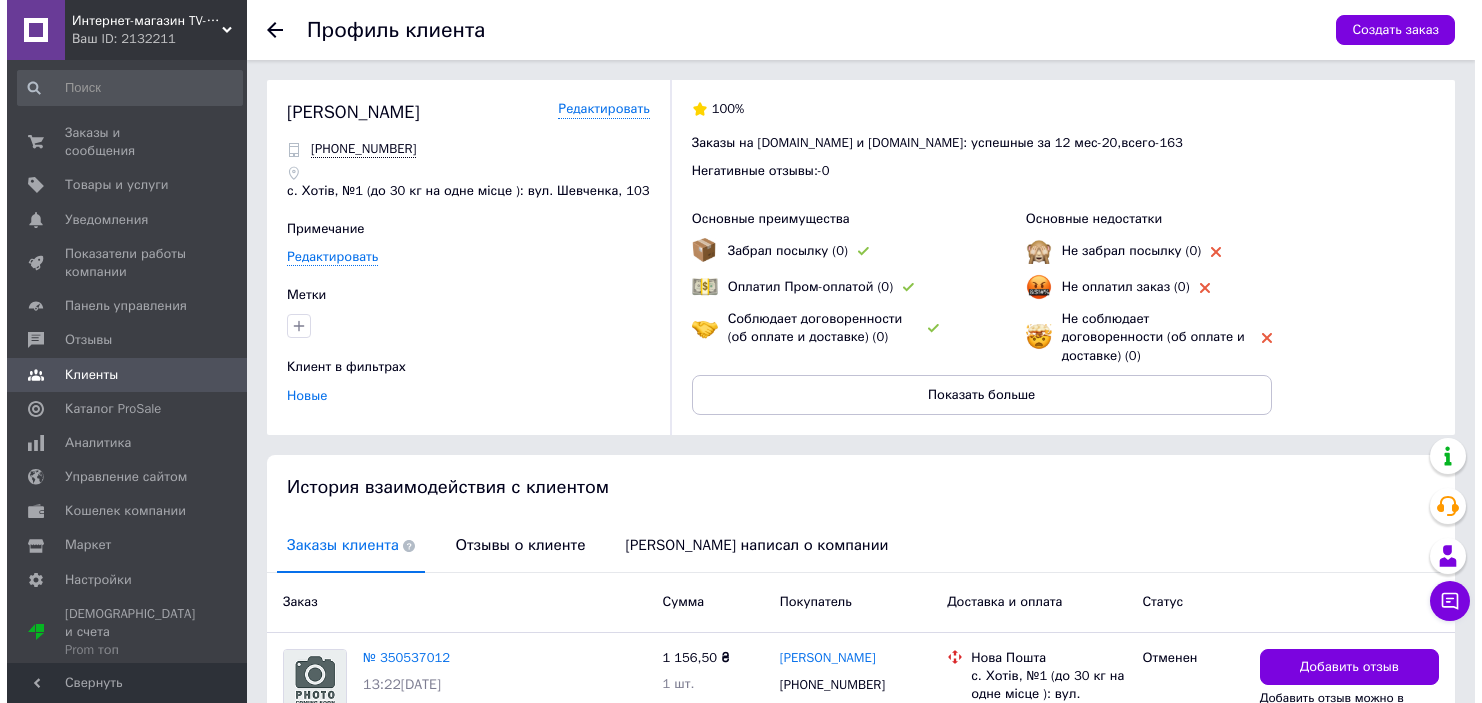 scroll, scrollTop: 154, scrollLeft: 0, axis: vertical 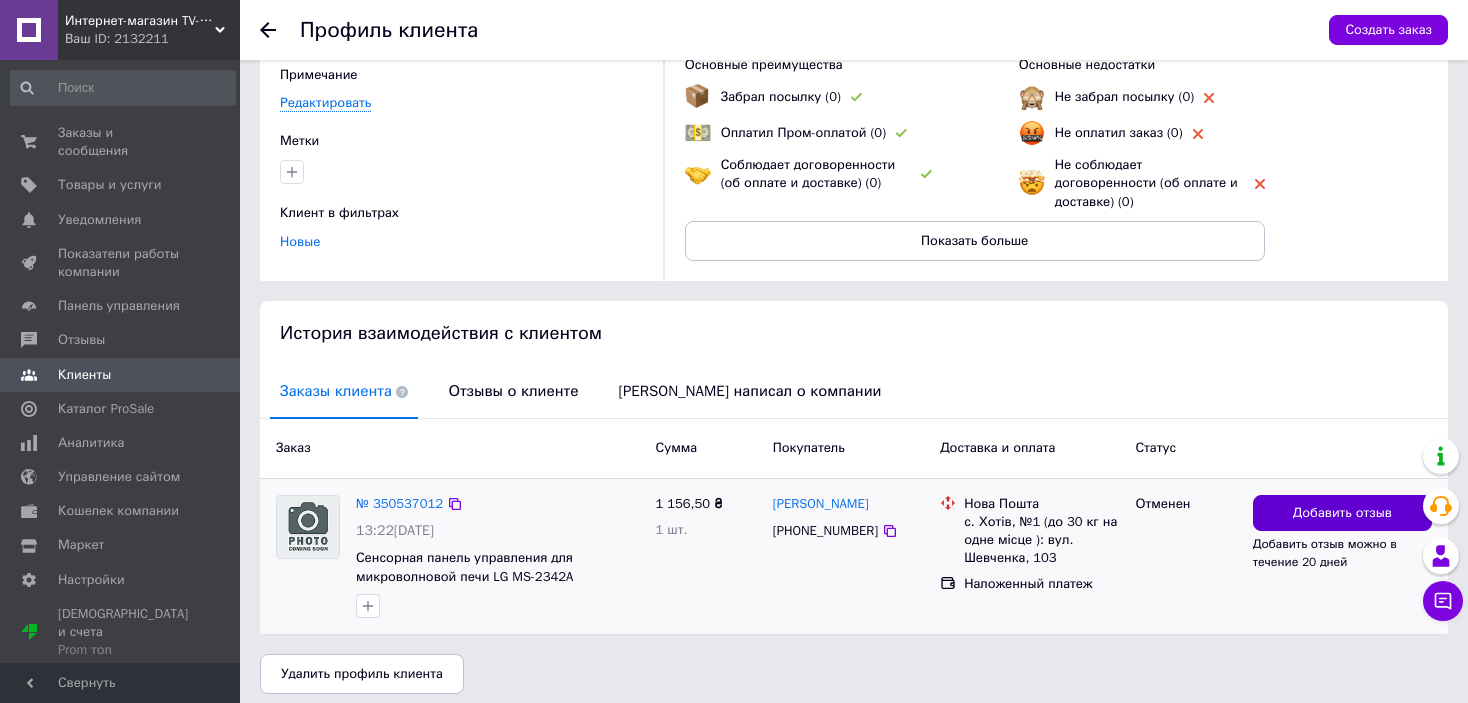 click on "Добавить отзыв" at bounding box center (1342, 513) 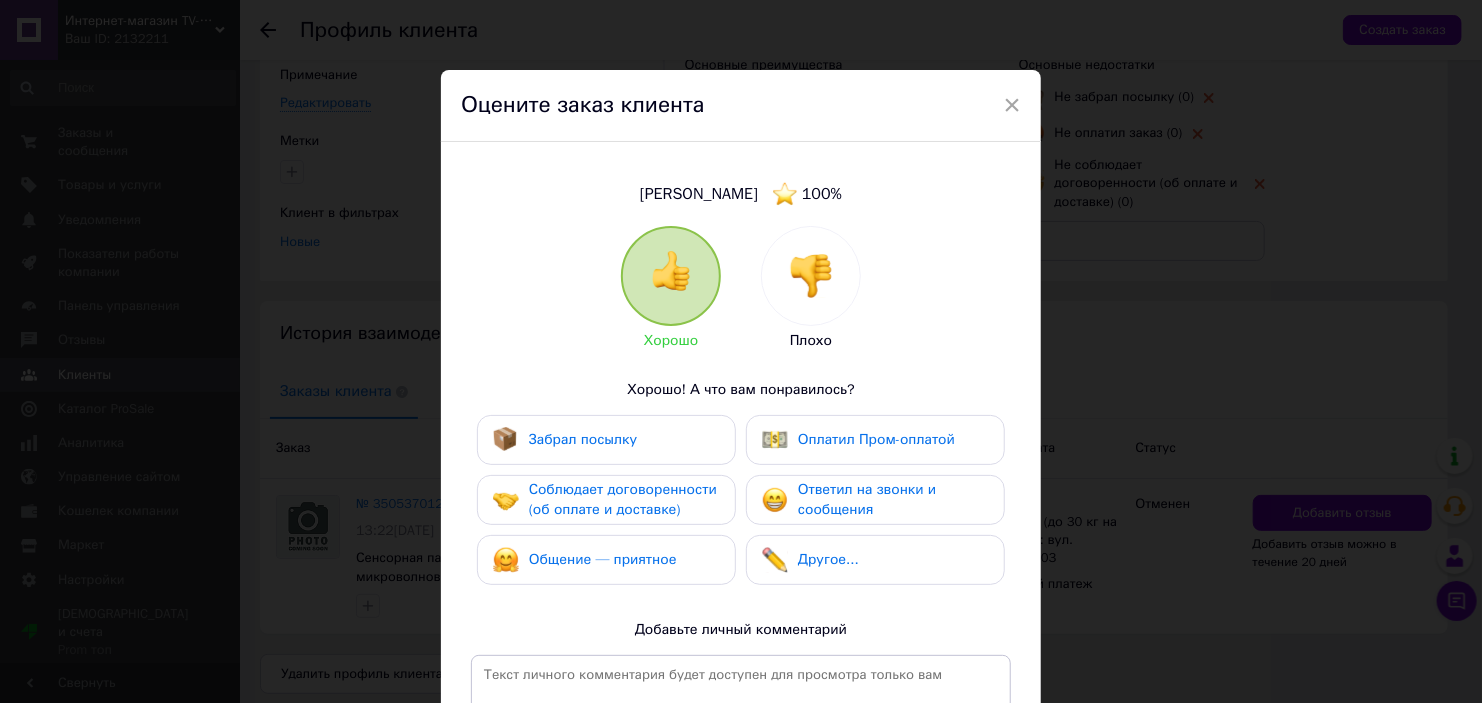 click at bounding box center [811, 276] 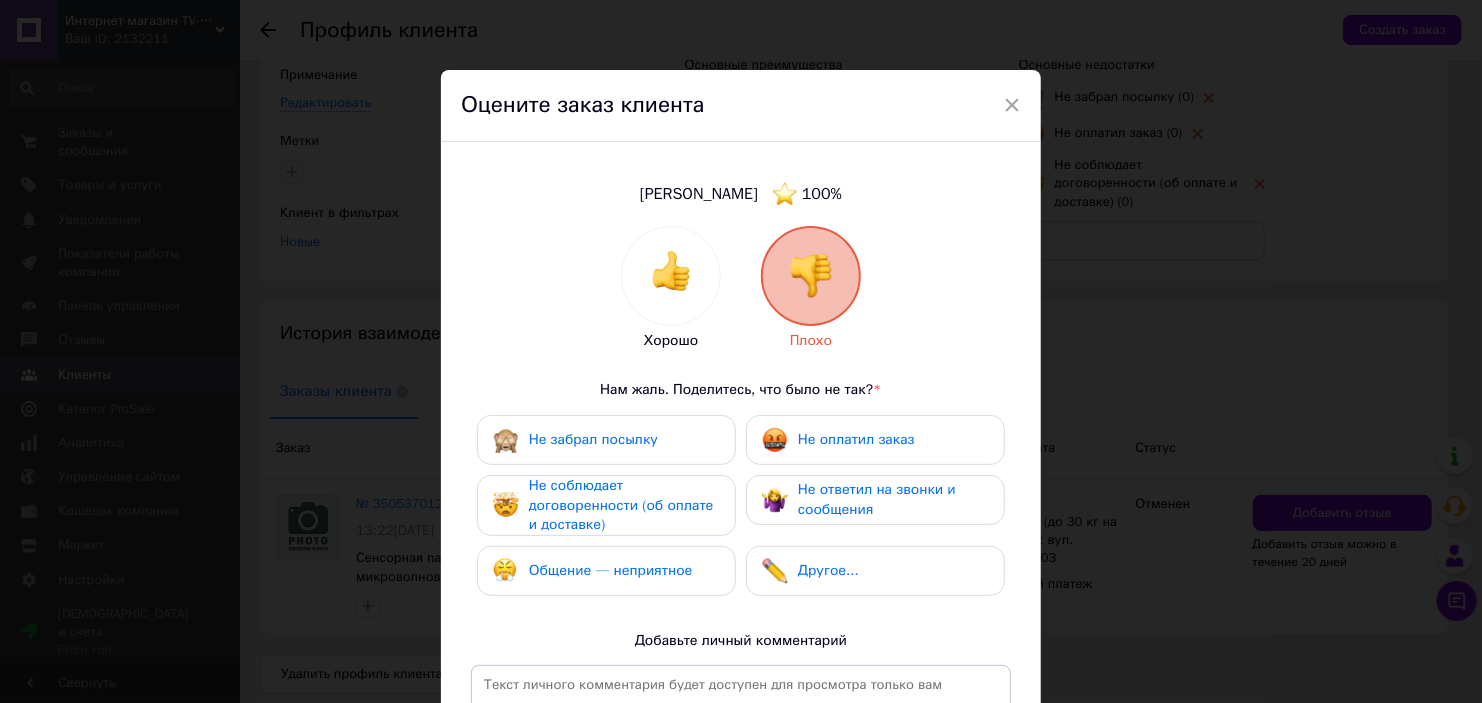 click on "Не соблюдает договоренности (об оплате и доставке)" at bounding box center (621, 505) 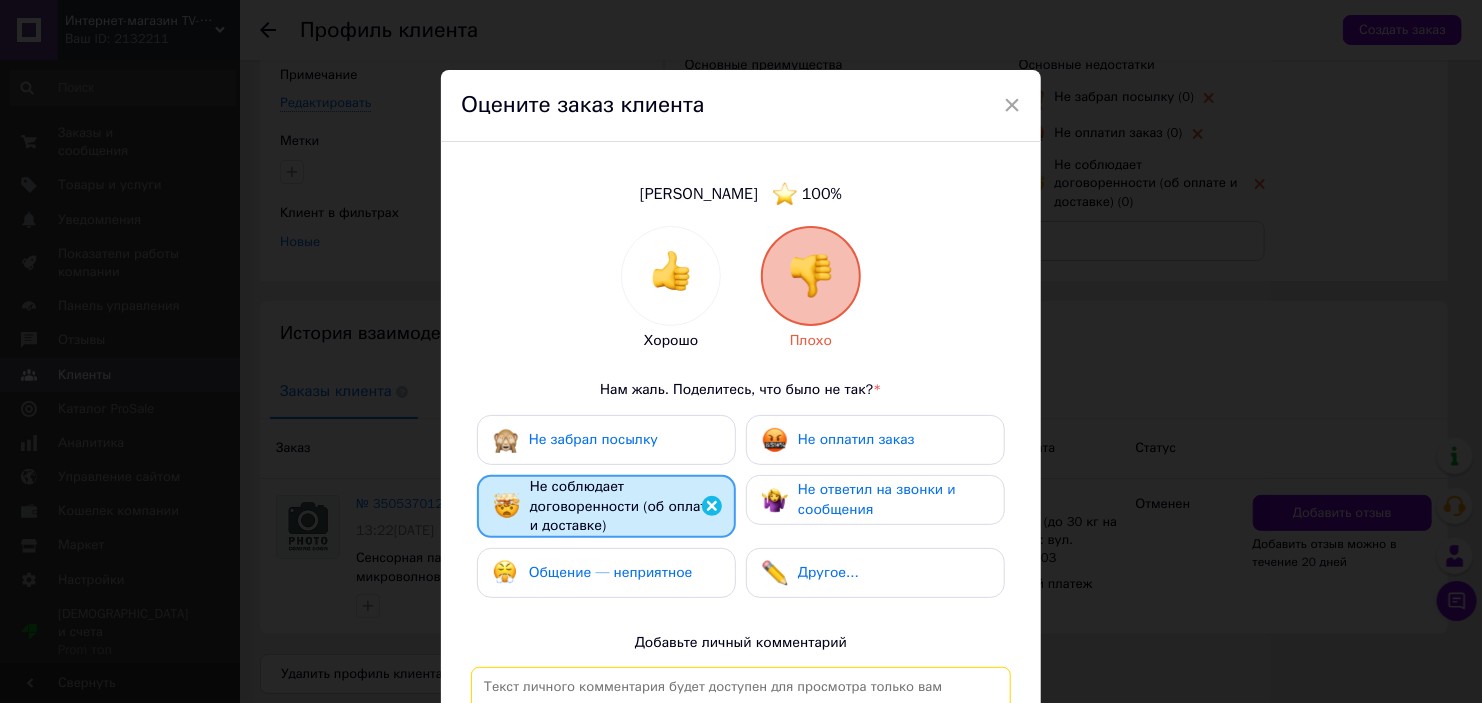 click at bounding box center [741, 750] 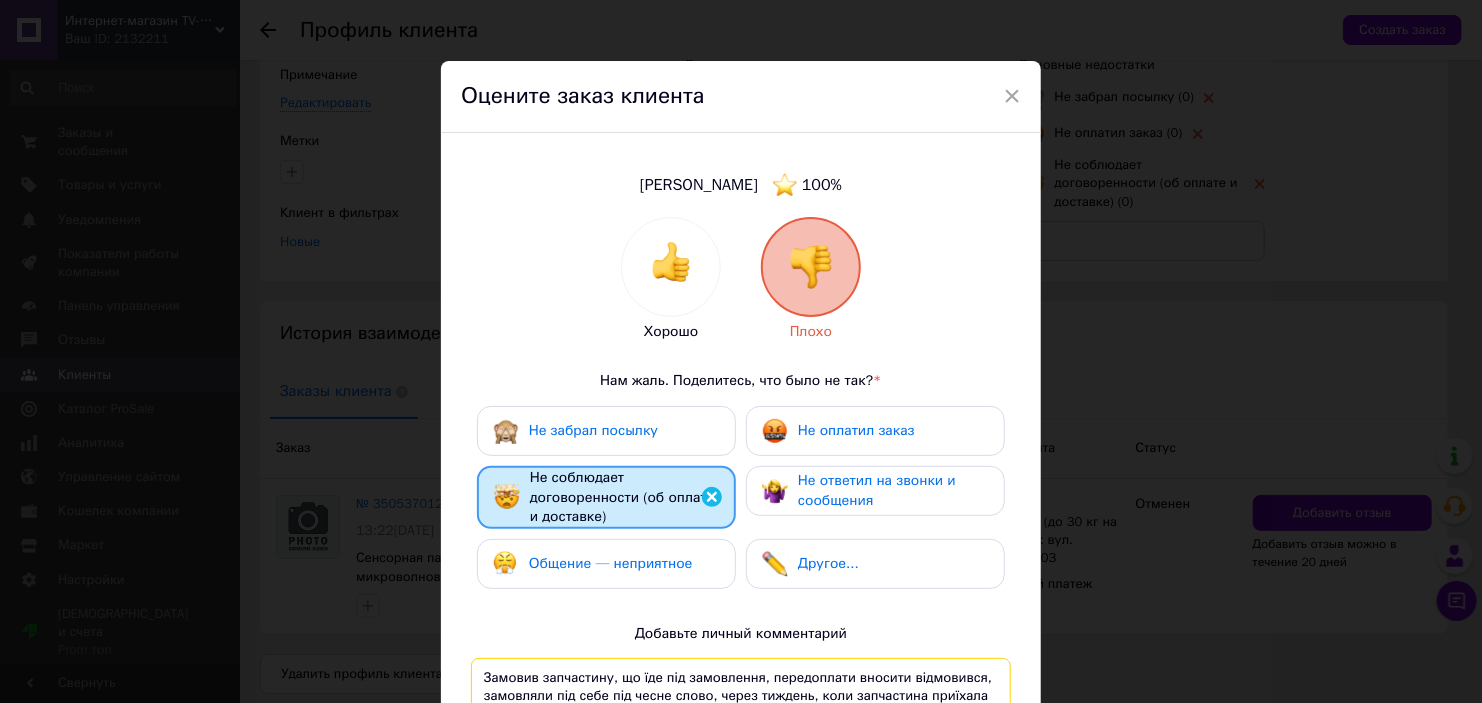 scroll, scrollTop: 27, scrollLeft: 0, axis: vertical 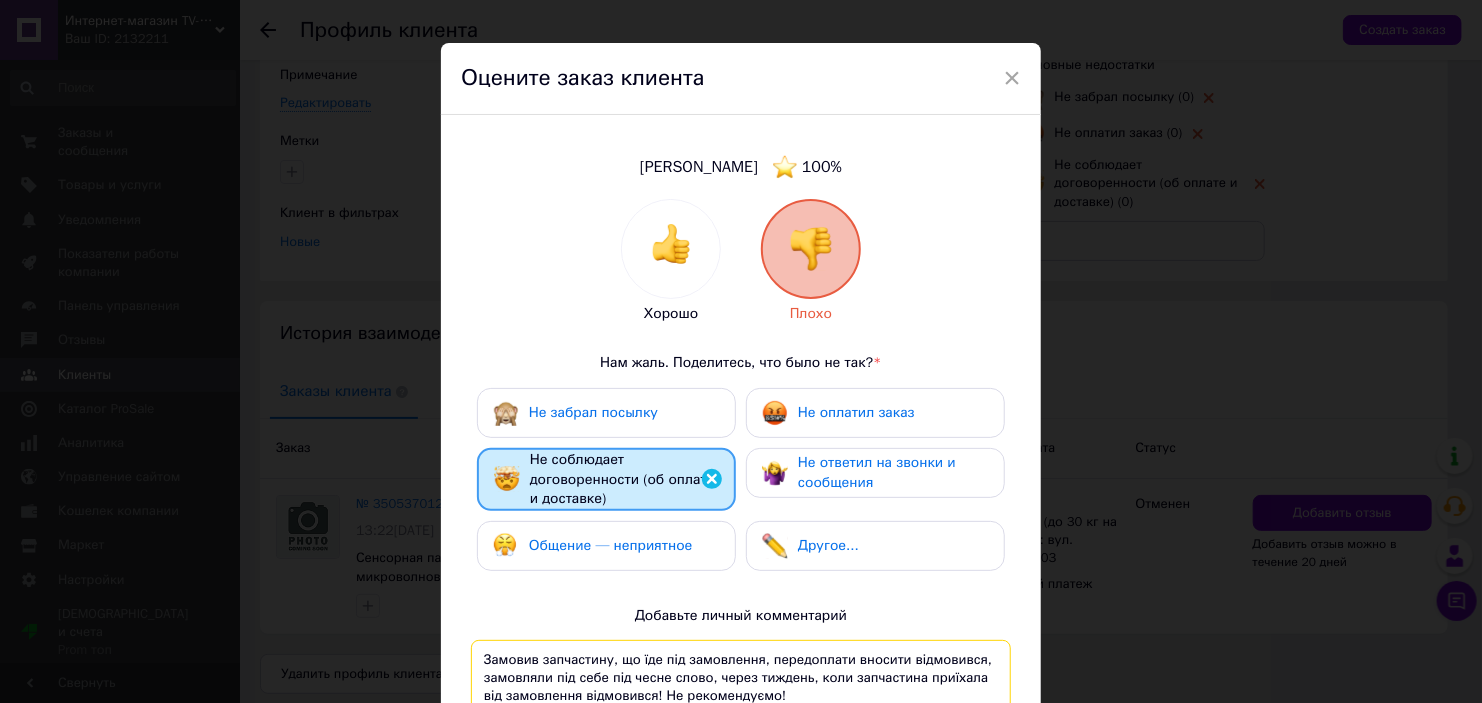 click on "Замовив запчастину, що їде під замовлення, передоплати вносити відмовився, замовляли під себе під чесне слово, через тиждень, коли запчастина приїхала від замовлення відмовився! Не рекомендуємо!" at bounding box center [741, 723] 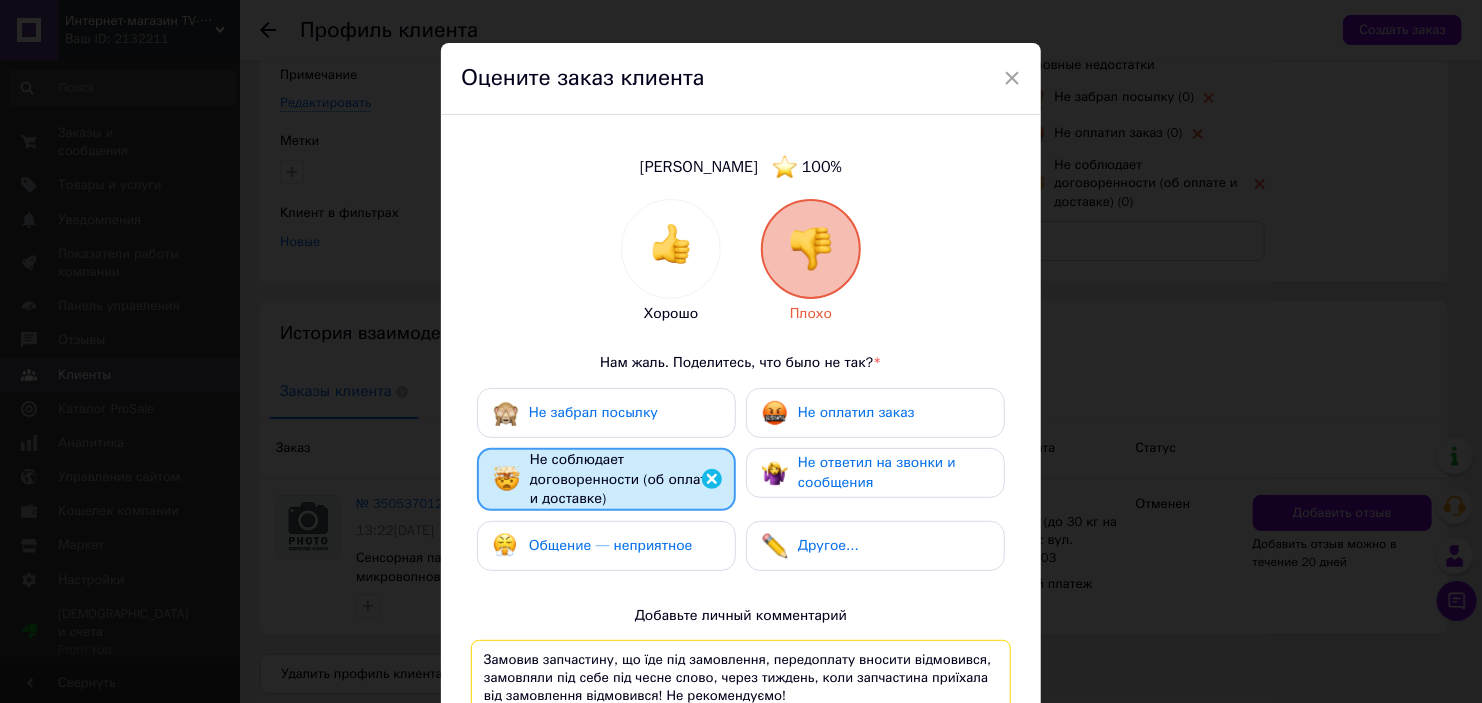 click on "Замовив запчастину, що їде під замовлення, передоплату вносити відмовився, замовляли під себе під чесне слово, через тиждень, коли запчастина приїхала від замовлення відмовився! Не рекомендуємо!" at bounding box center (741, 723) 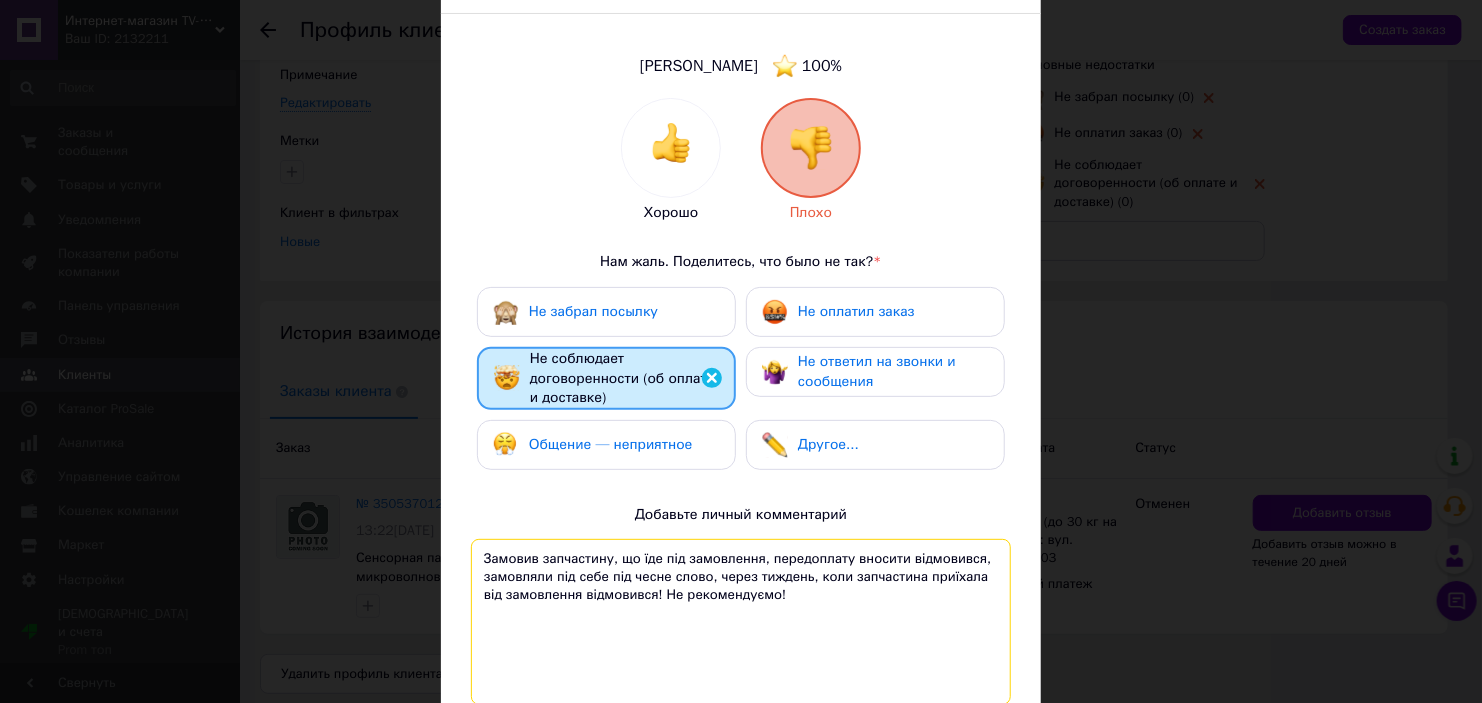 click on "[PERSON_NAME] 100 % Хорошо Плохо Нам жаль. Поделитесь, что было не так?  * Не забрал посылку Не оплатил заказ Не соблюдает договоренности (об оплате и доставке) Не ответил на звонки и сообщения Общение — неприятное Другое... Добавьте личный комментарий Замовив запчастину, що їде під замовлення, передоплату вносити відмовився, замовляли під себе під чесне слово, через тиждень, коли запчастина приїхала від замовлення відмовився! Не рекомендуємо! 194   из   500" at bounding box center (741, 379) 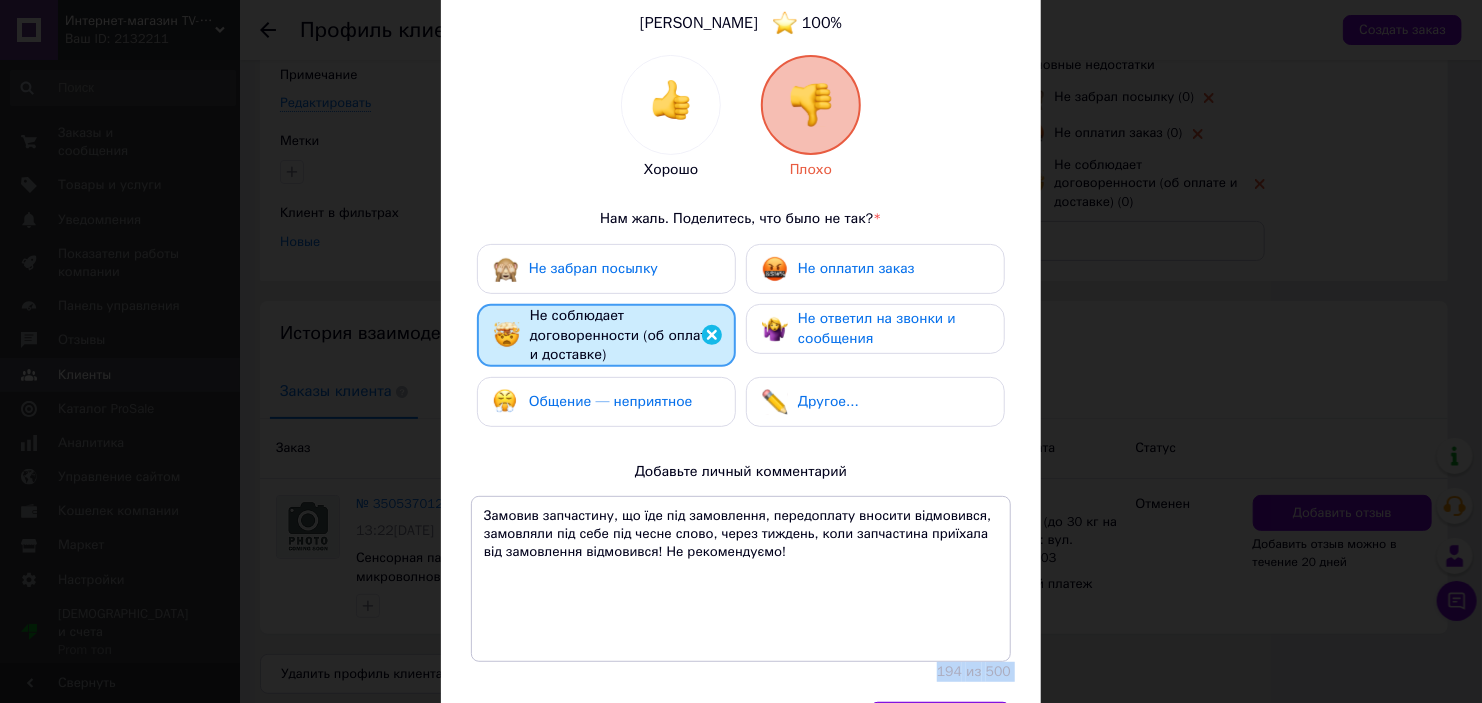 scroll, scrollTop: 0, scrollLeft: 0, axis: both 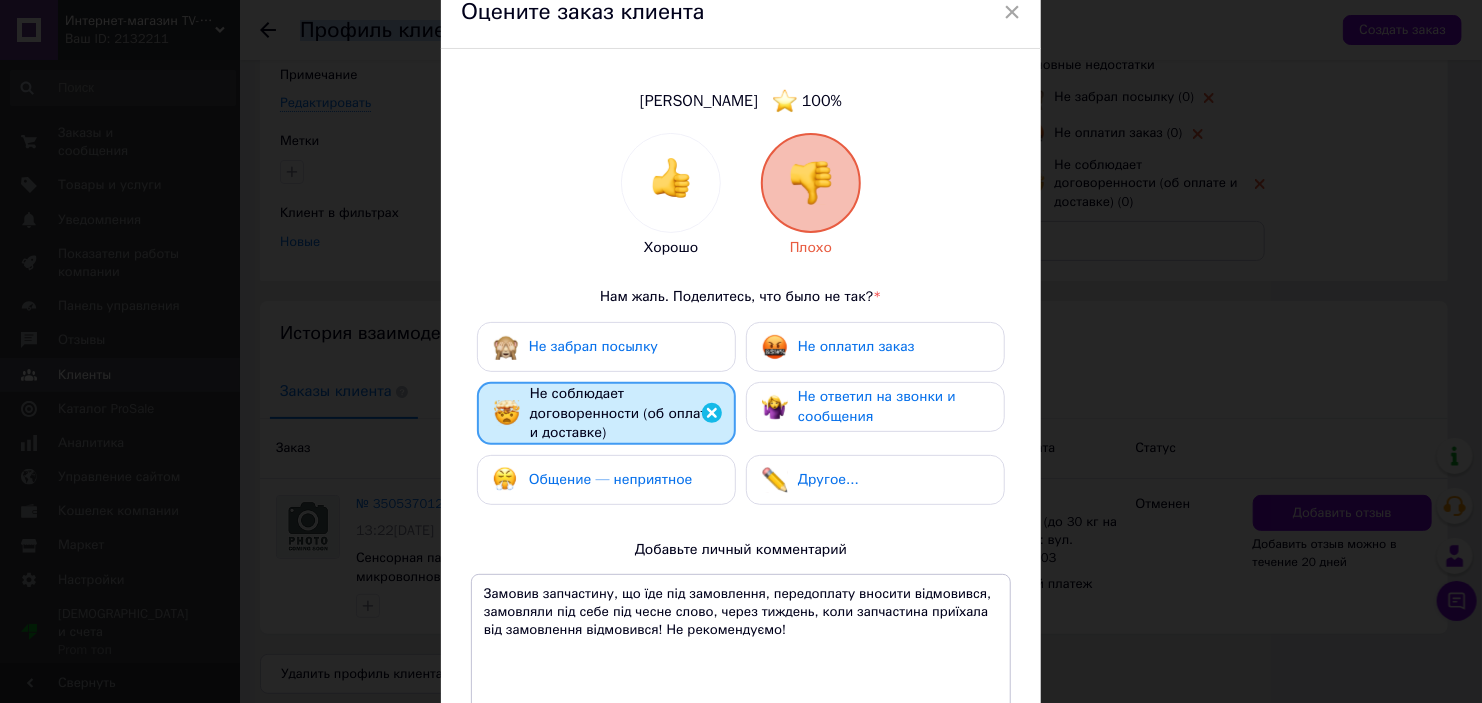 click on "× Оцените заказ клиента [PERSON_NAME] 100 % Хорошо Плохо Нам жаль. Поделитесь, что было не так?  * Не забрал посылку Не оплатил заказ Не соблюдает договоренности (об оплате и доставке) Не ответил на звонки и сообщения Общение — неприятное Другое... Добавьте личный комментарий Замовив запчастину, що їде під замовлення, передоплату вносити відмовився, замовляли під себе під чесне слово, через тиждень, коли запчастина приїхала від замовлення відмовився! Не рекомендуємо! 194   из   500 Добавить отзыв" at bounding box center (741, 351) 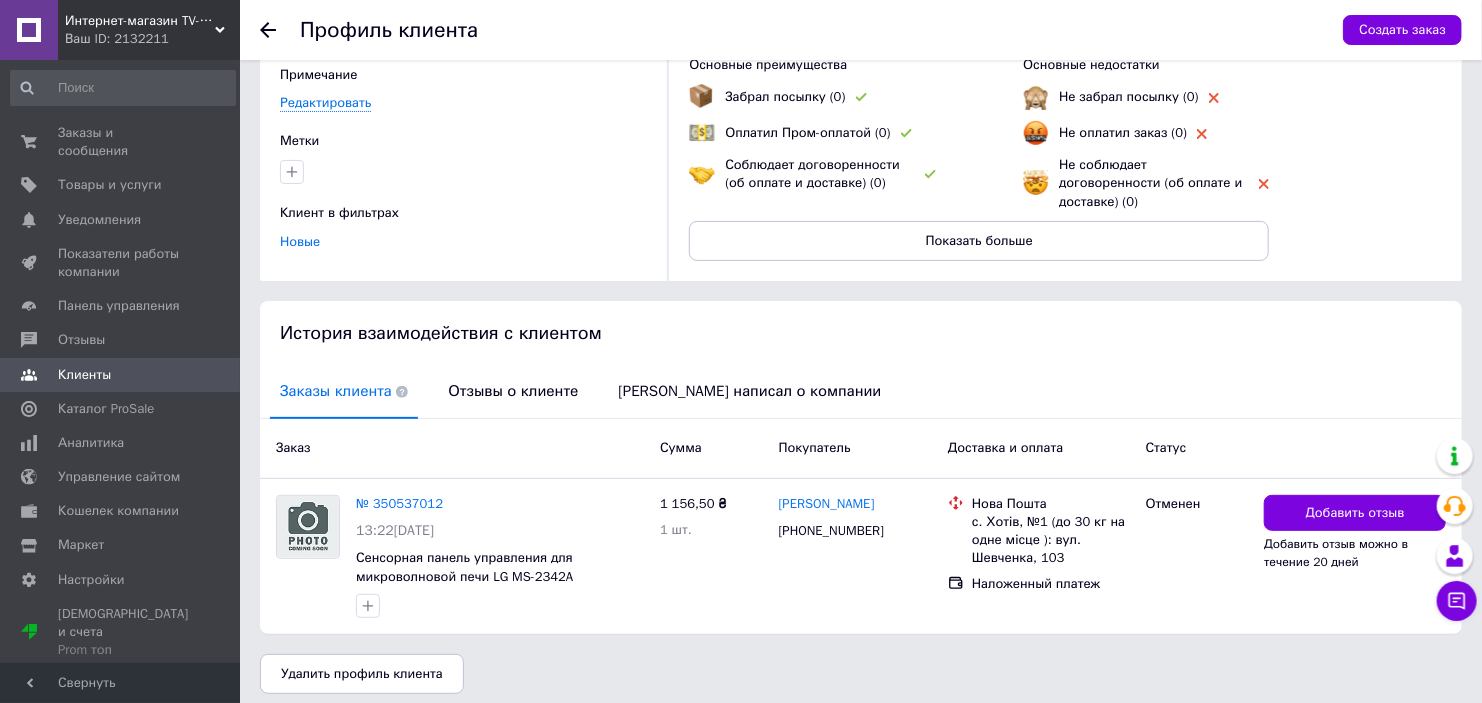 scroll, scrollTop: 146, scrollLeft: 0, axis: vertical 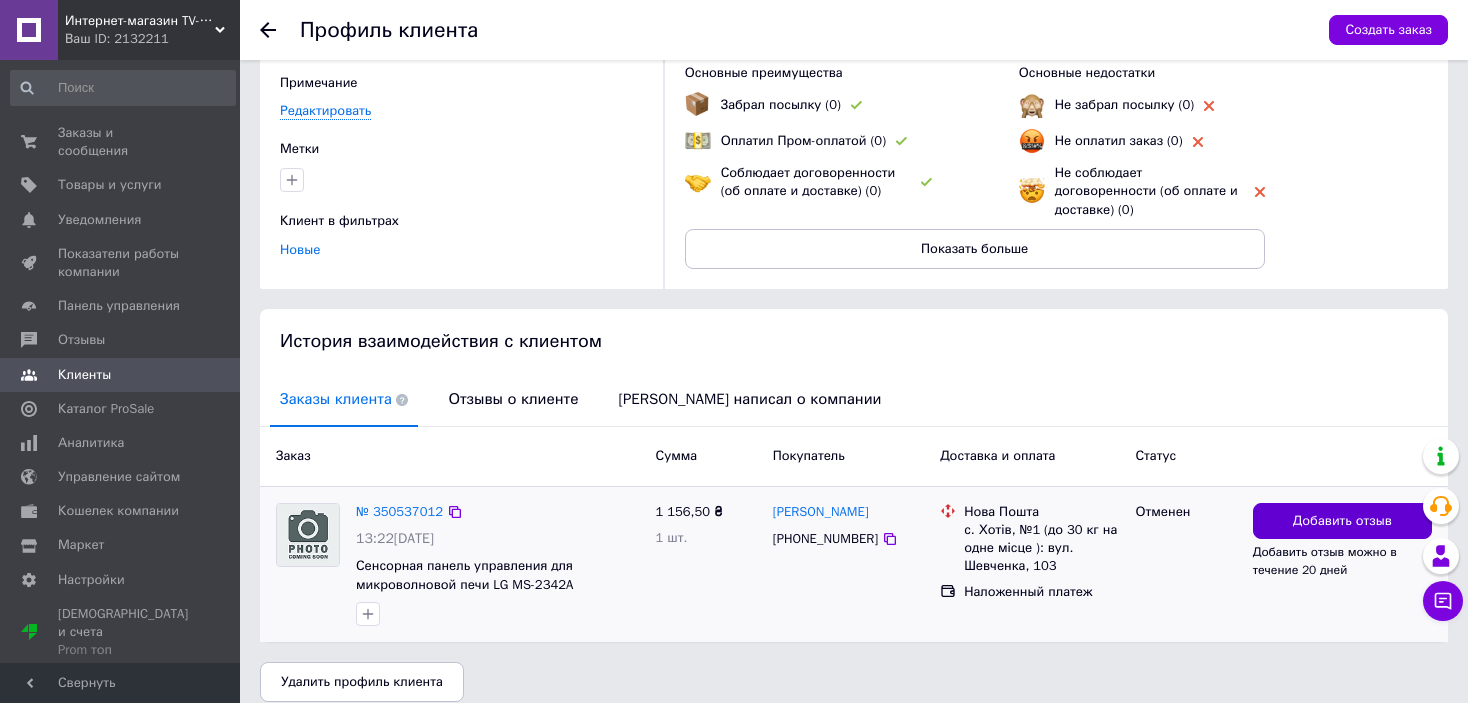 click on "Добавить отзыв" at bounding box center (1342, 521) 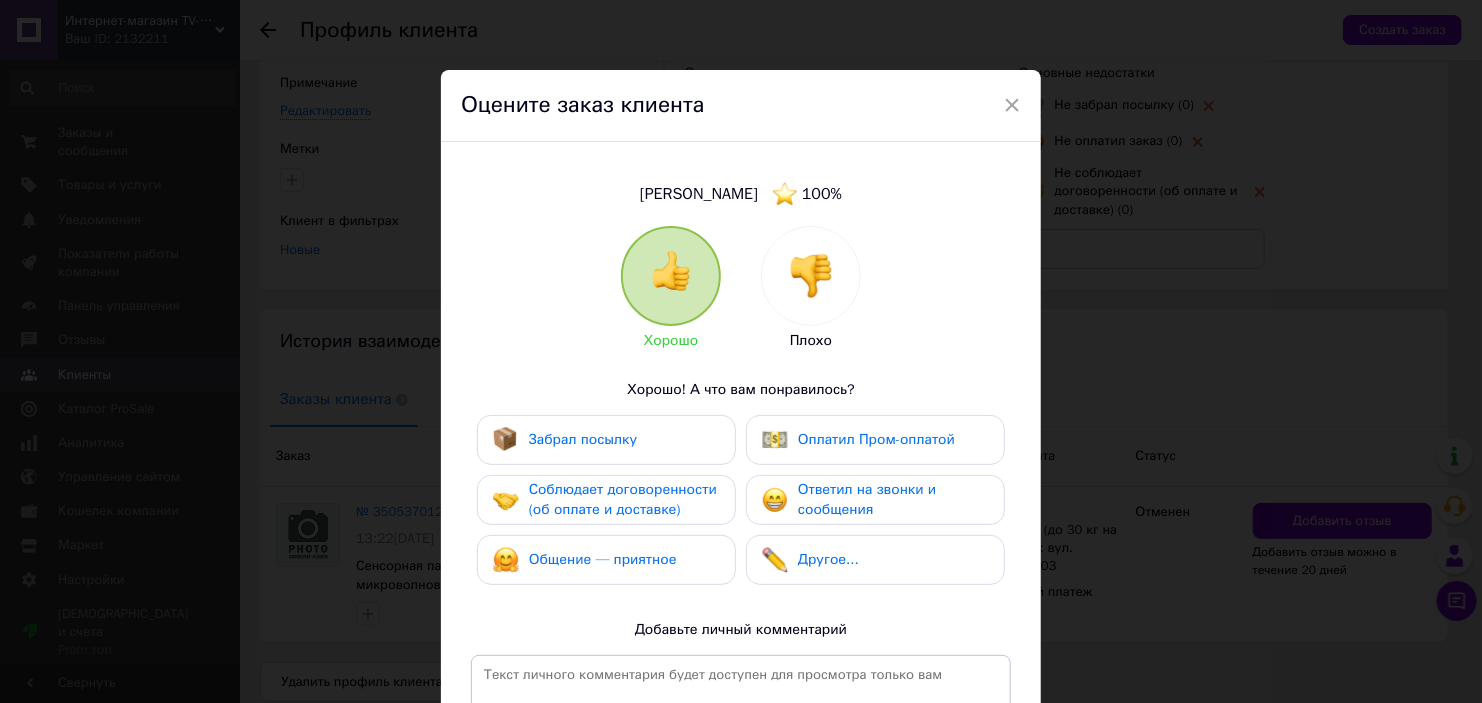 click on "Хорошо Плохо Хорошо! А что вам понравилось? Забрал посылку Оплатил Пром-оплатой Соблюдает договоренности (об оплате и доставке) Ответил на звонки и сообщения Общение — приятное Другое... Добавьте личный комментарий 0   из   500" at bounding box center [741, 533] 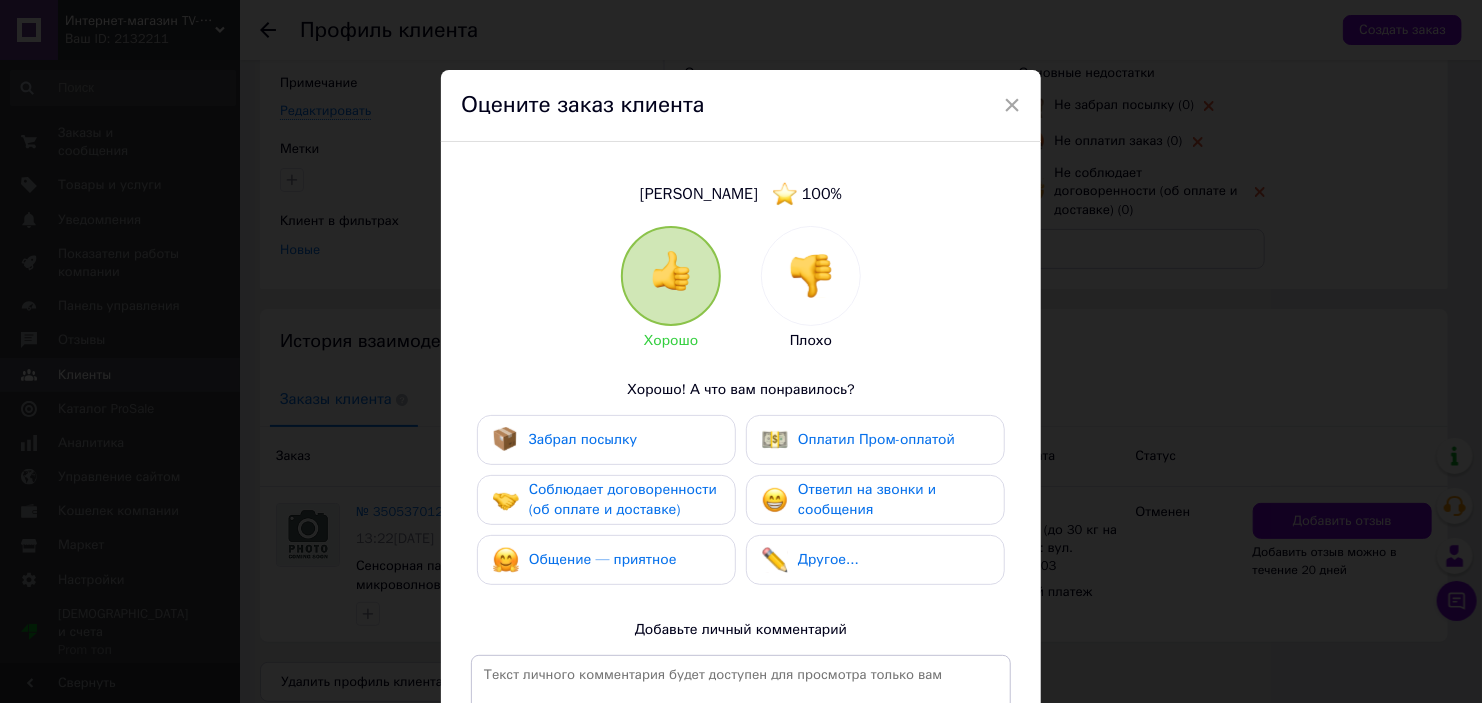 click at bounding box center [811, 276] 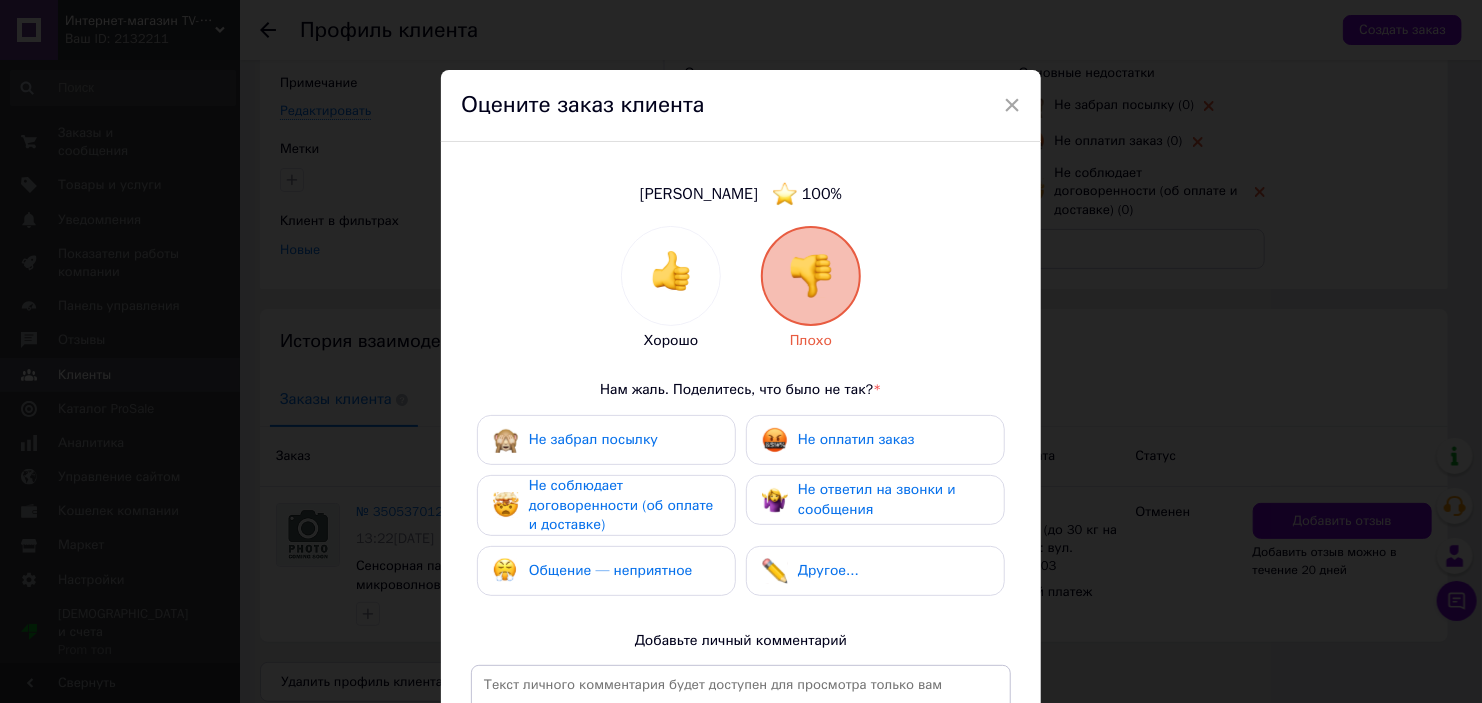 click on "Не соблюдает договоренности (об оплате и доставке)" at bounding box center [621, 505] 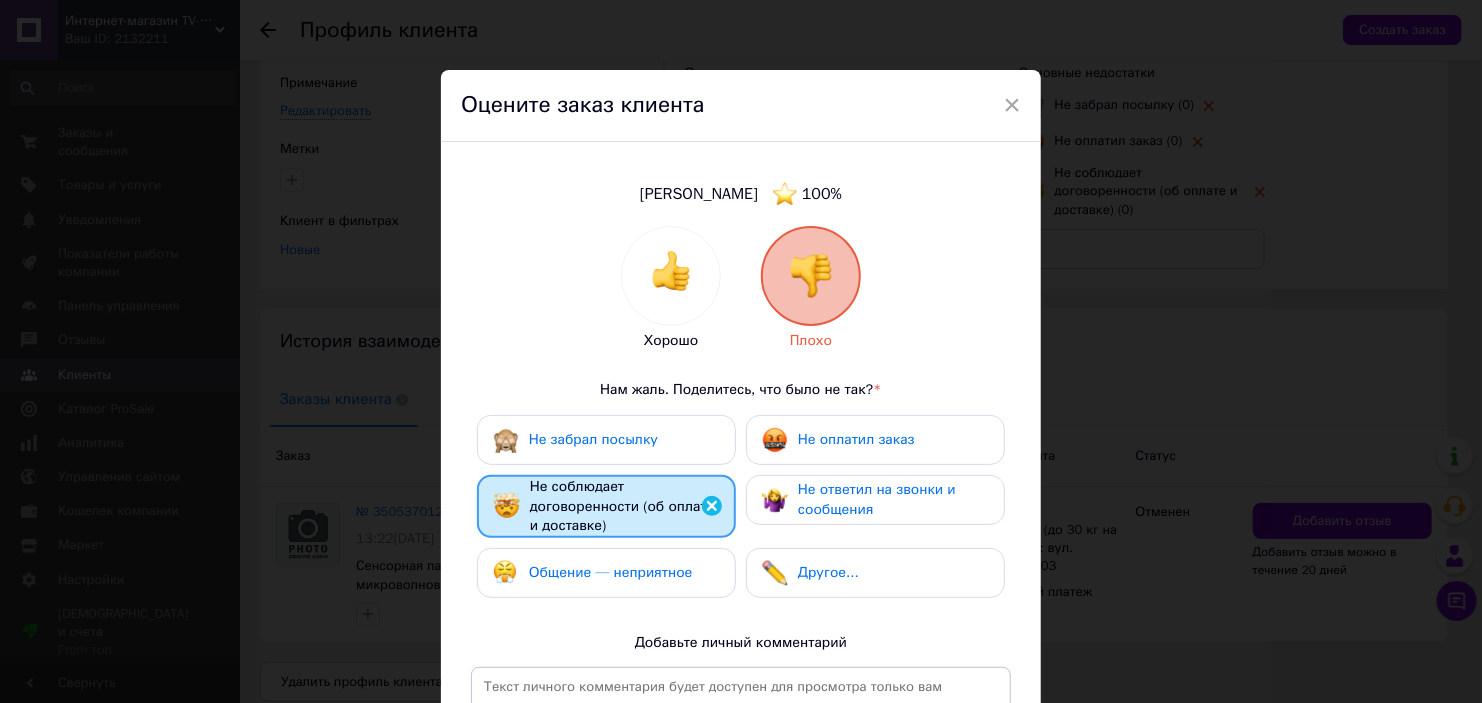 click on "× Оцените заказ клиента [PERSON_NAME] 100 % Хорошо Плохо Нам жаль. Поделитесь, что было не так?  * Не забрал посылку Не оплатил заказ Не соблюдает договоренности (об оплате и доставке) Не ответил на звонки и сообщения Общение — неприятное Другое... Добавьте личный комментарий 0   из   500 Добавить отзыв" at bounding box center [741, 351] 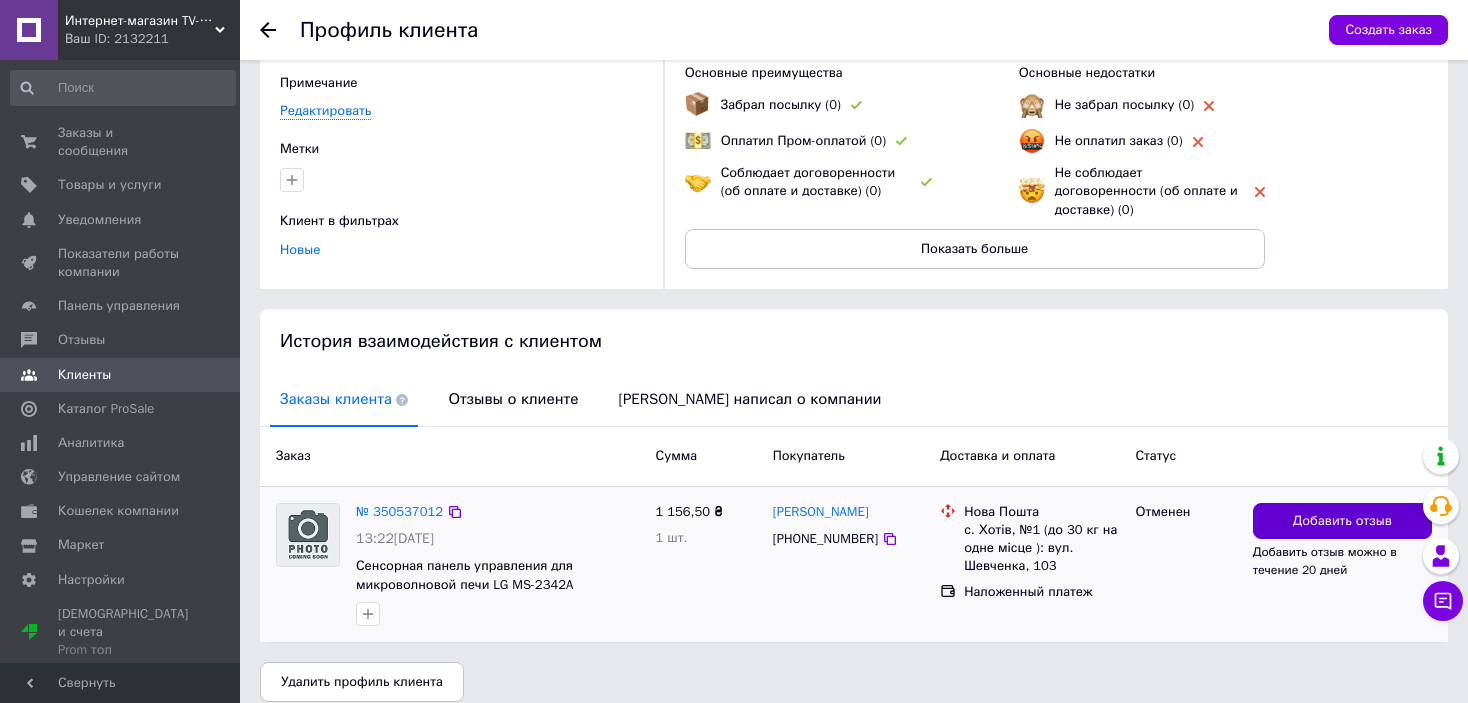 click on "Добавить отзыв" at bounding box center (1342, 521) 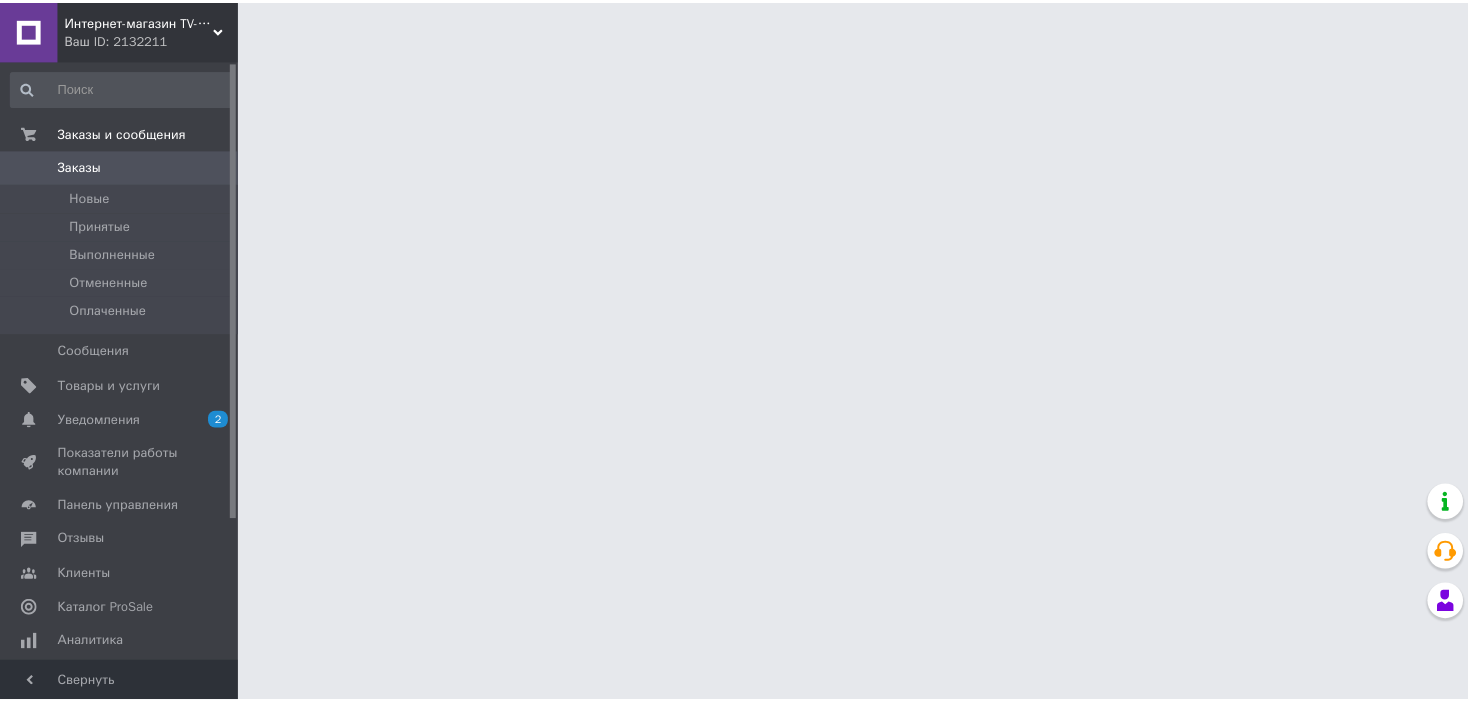scroll, scrollTop: 0, scrollLeft: 0, axis: both 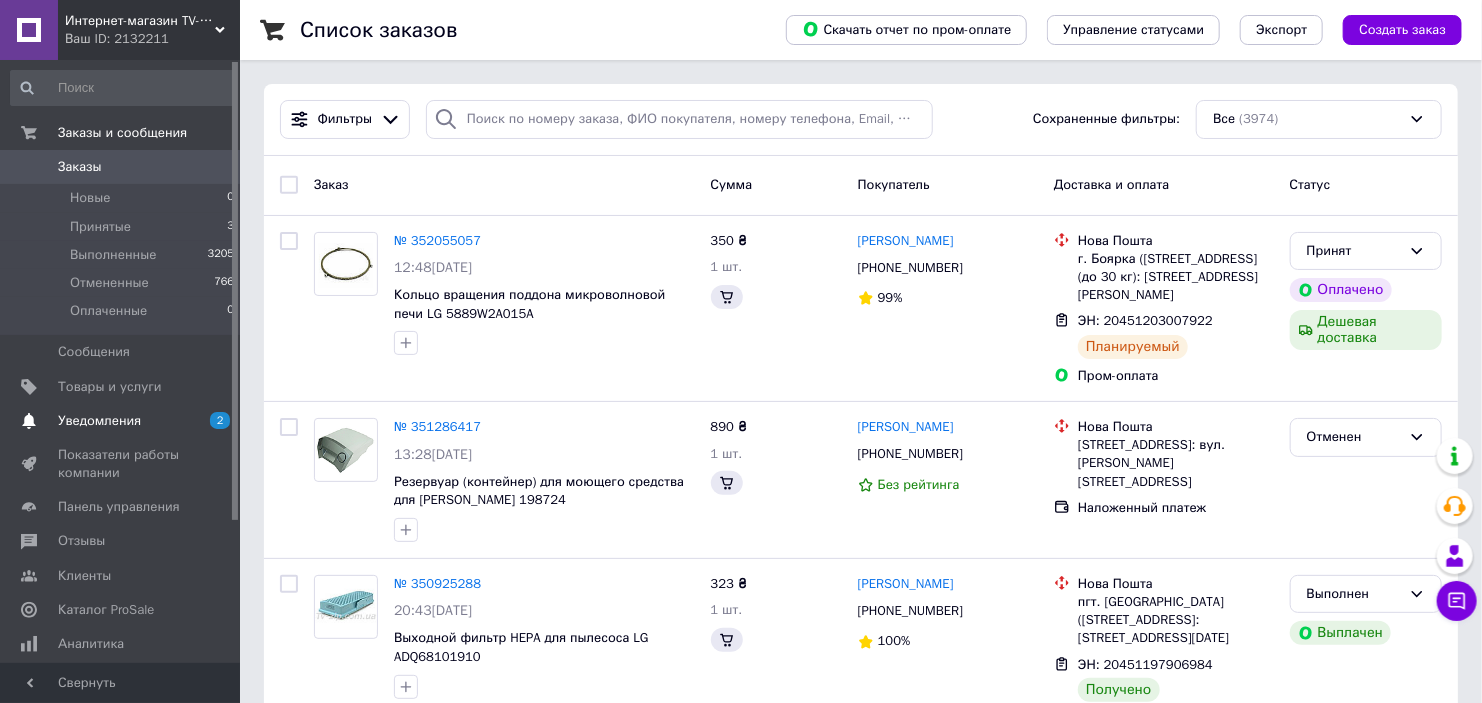 click on "Уведомления" at bounding box center (99, 421) 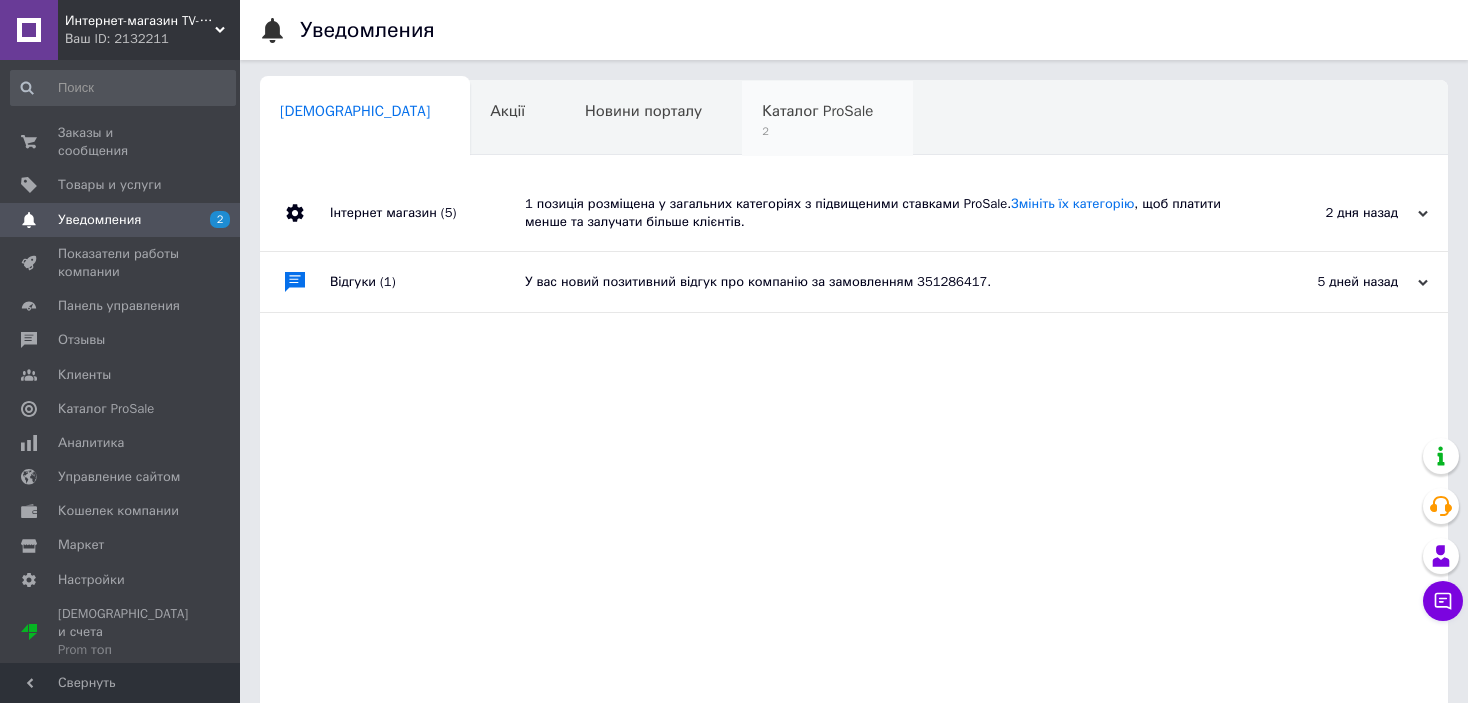 click on "2" at bounding box center (817, 131) 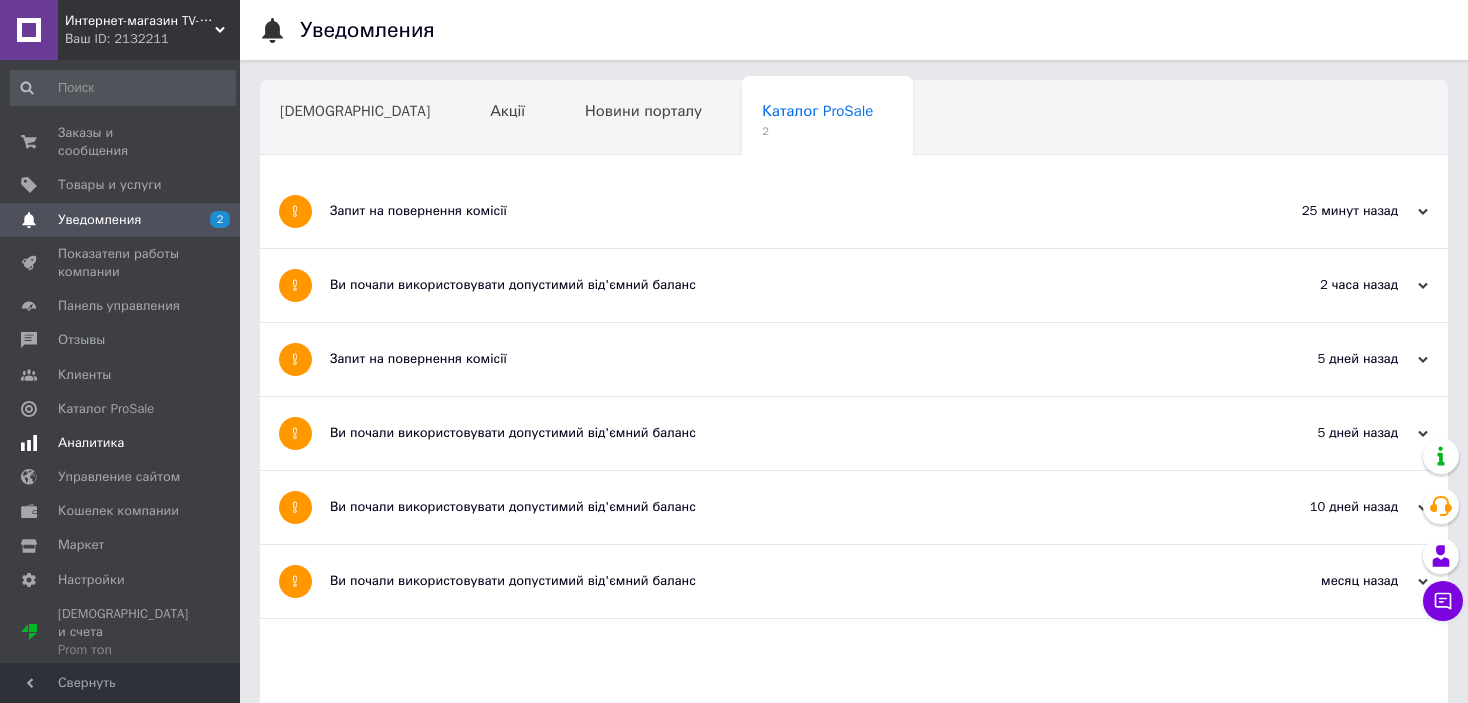 click on "Аналитика" at bounding box center [91, 443] 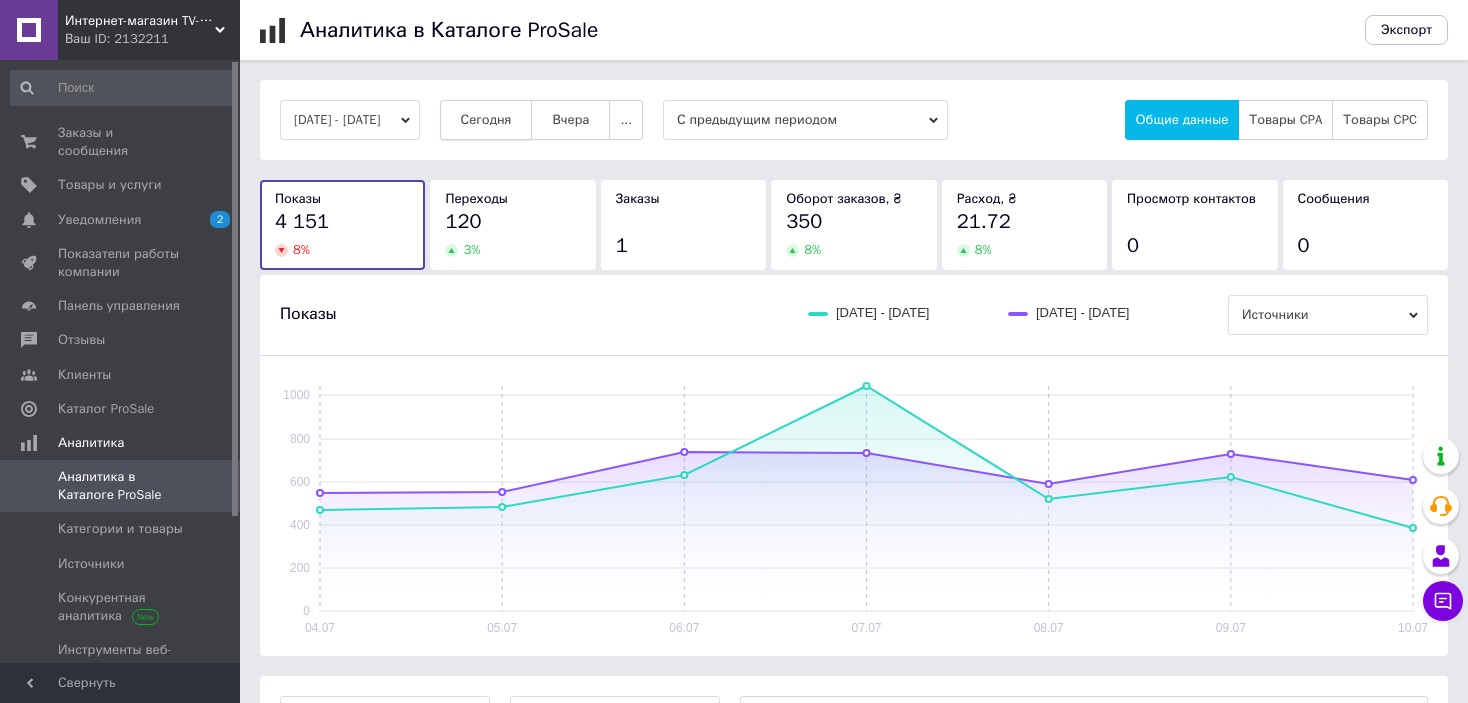 click on "Сегодня" at bounding box center [486, 120] 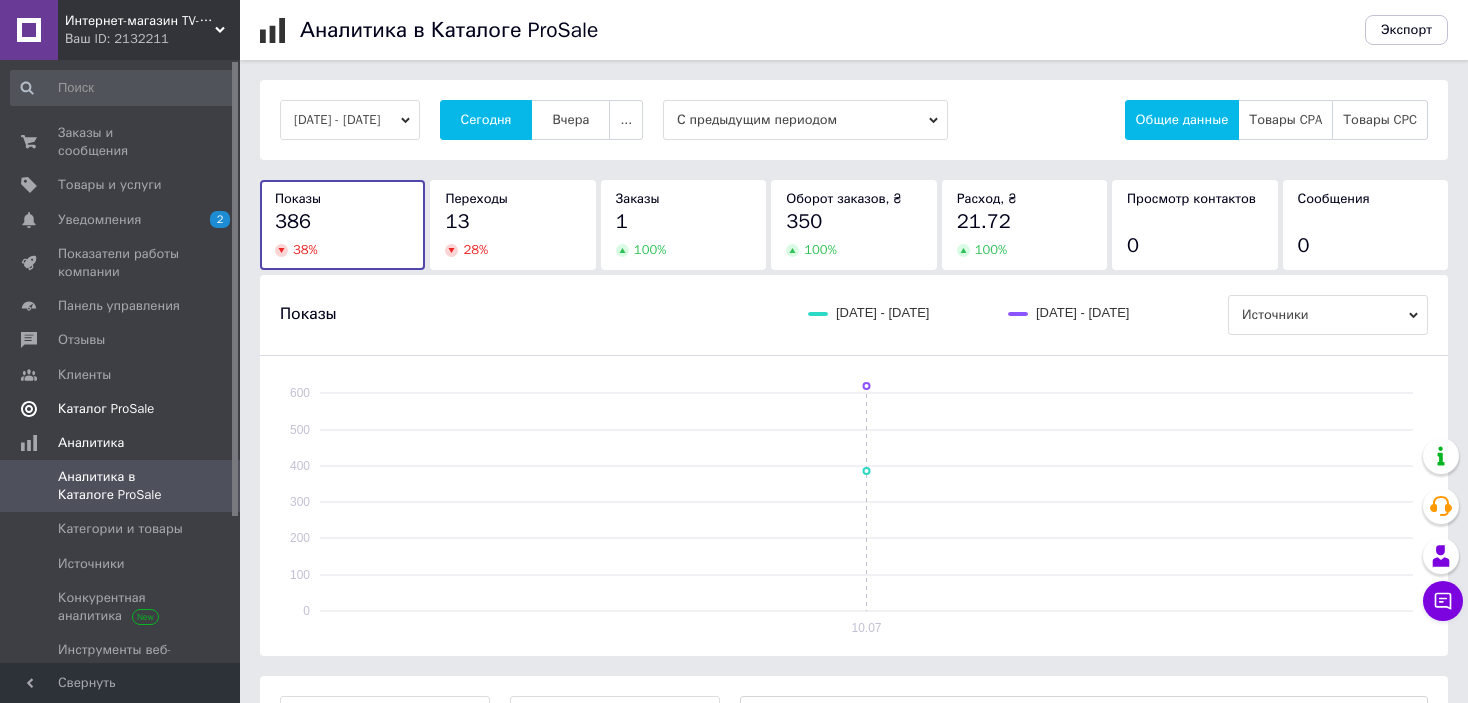 click on "Каталог ProSale" at bounding box center (106, 409) 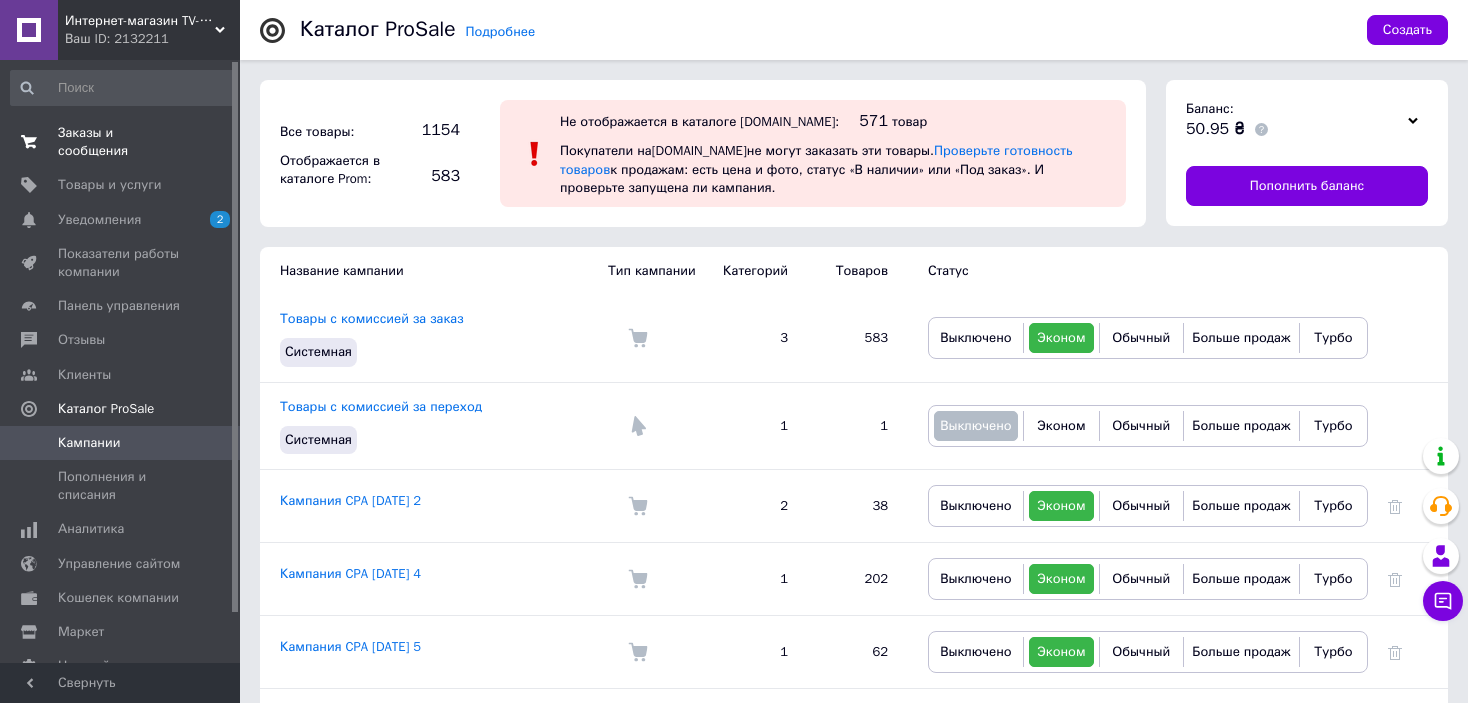 click on "Заказы и сообщения" at bounding box center (121, 142) 